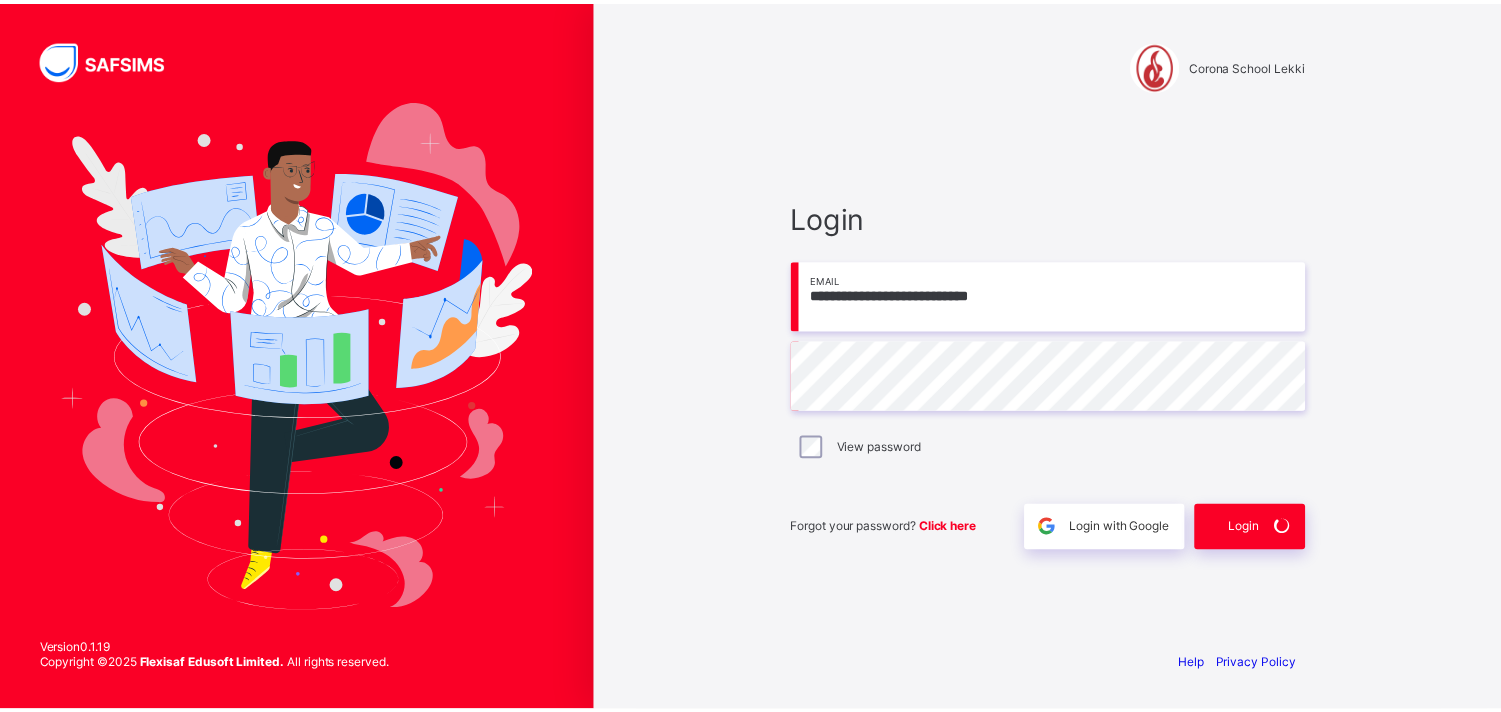 scroll, scrollTop: 0, scrollLeft: 0, axis: both 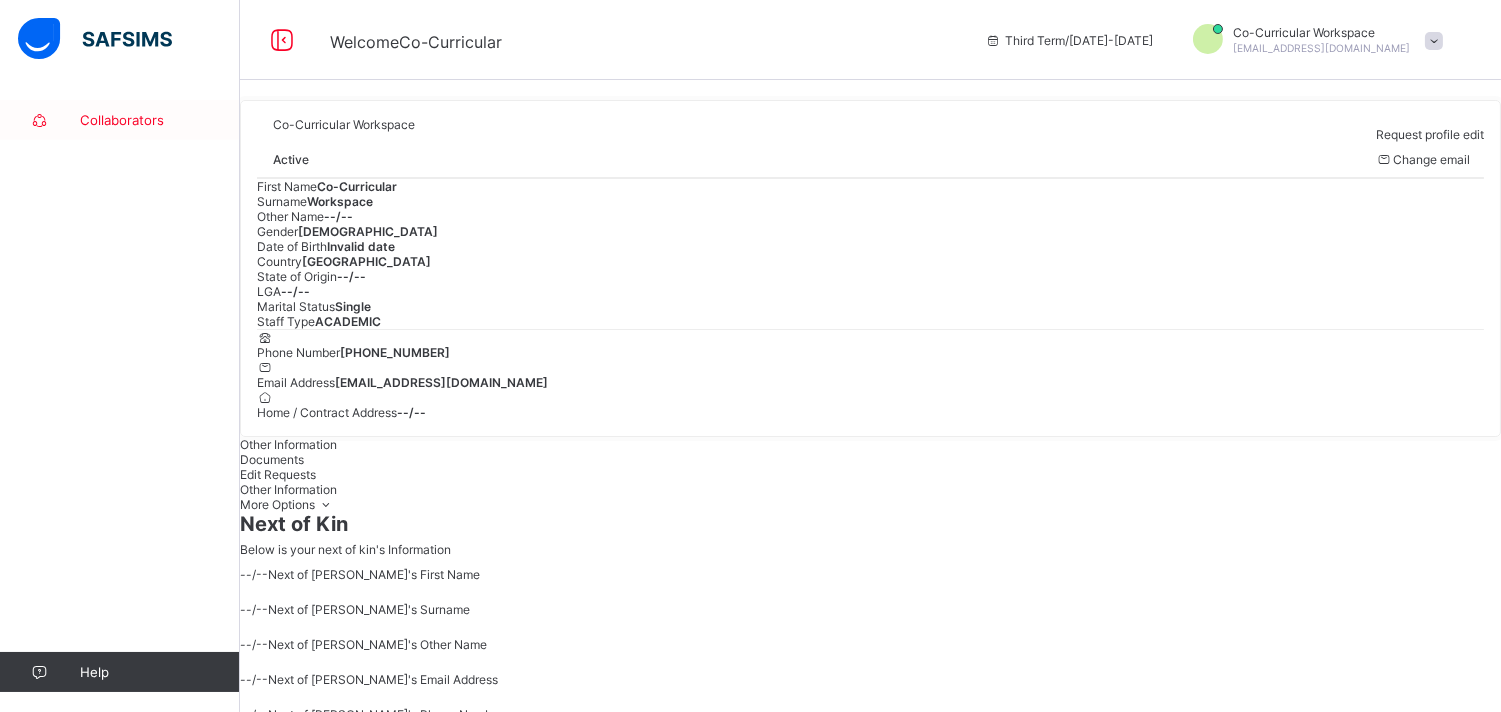 click on "Collaborators" at bounding box center (160, 120) 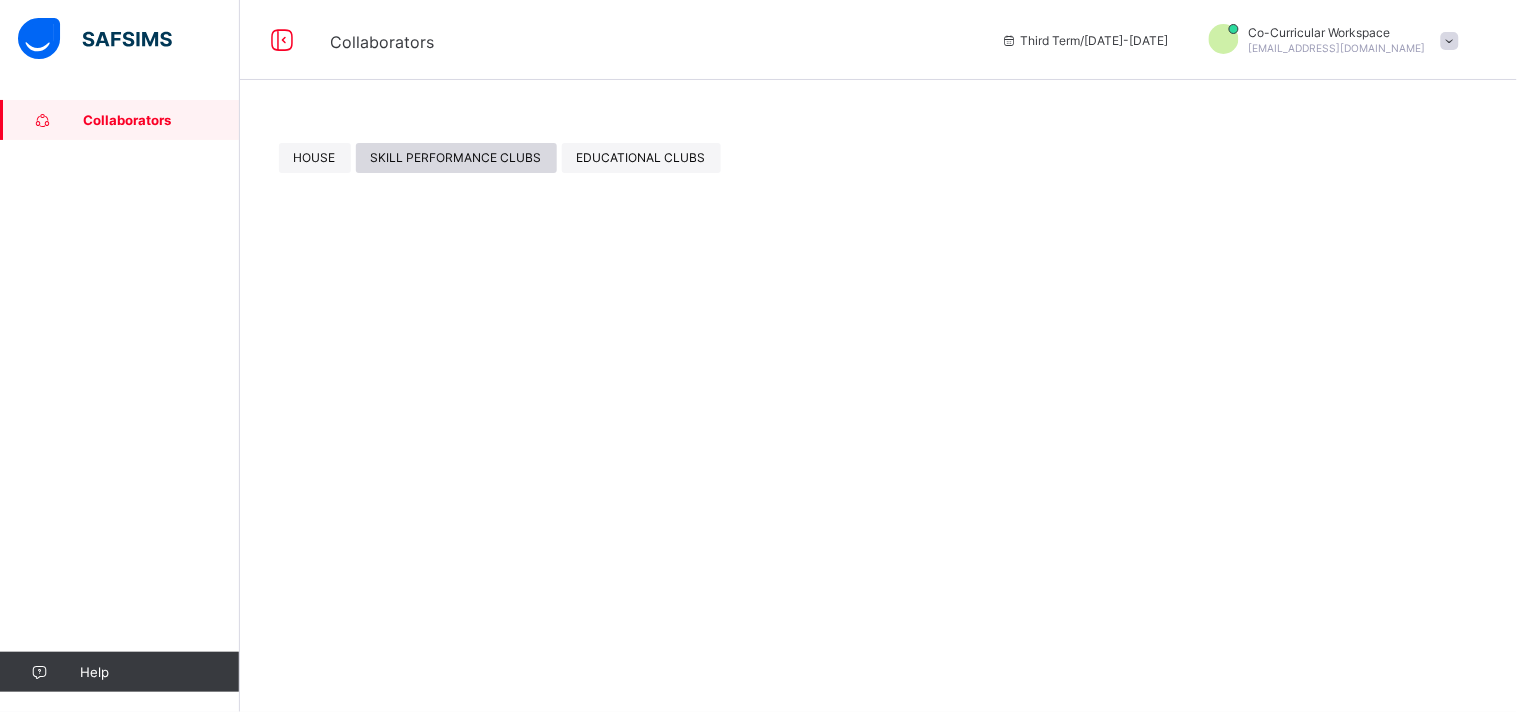 click on "SKILL PERFORMANCE CLUBS" at bounding box center (456, 157) 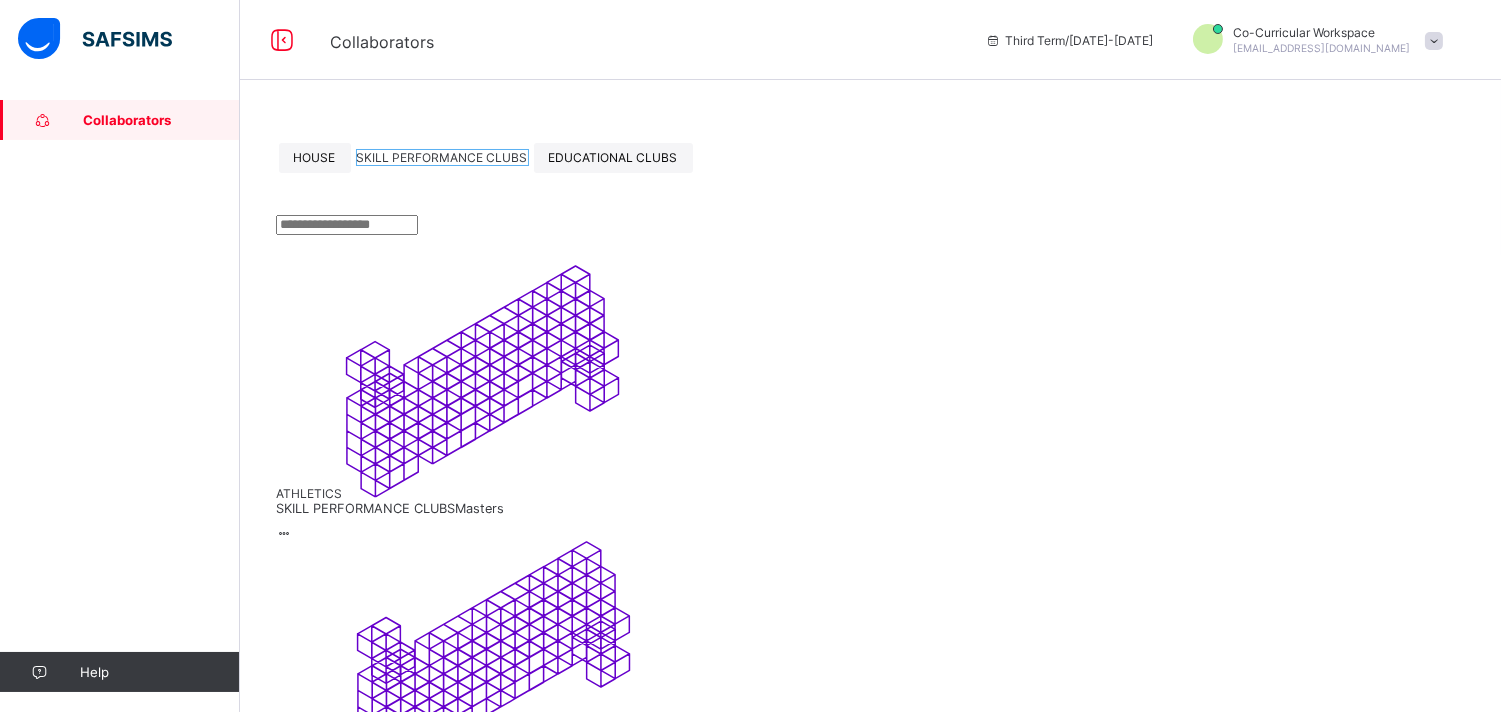 click at bounding box center [284, 533] 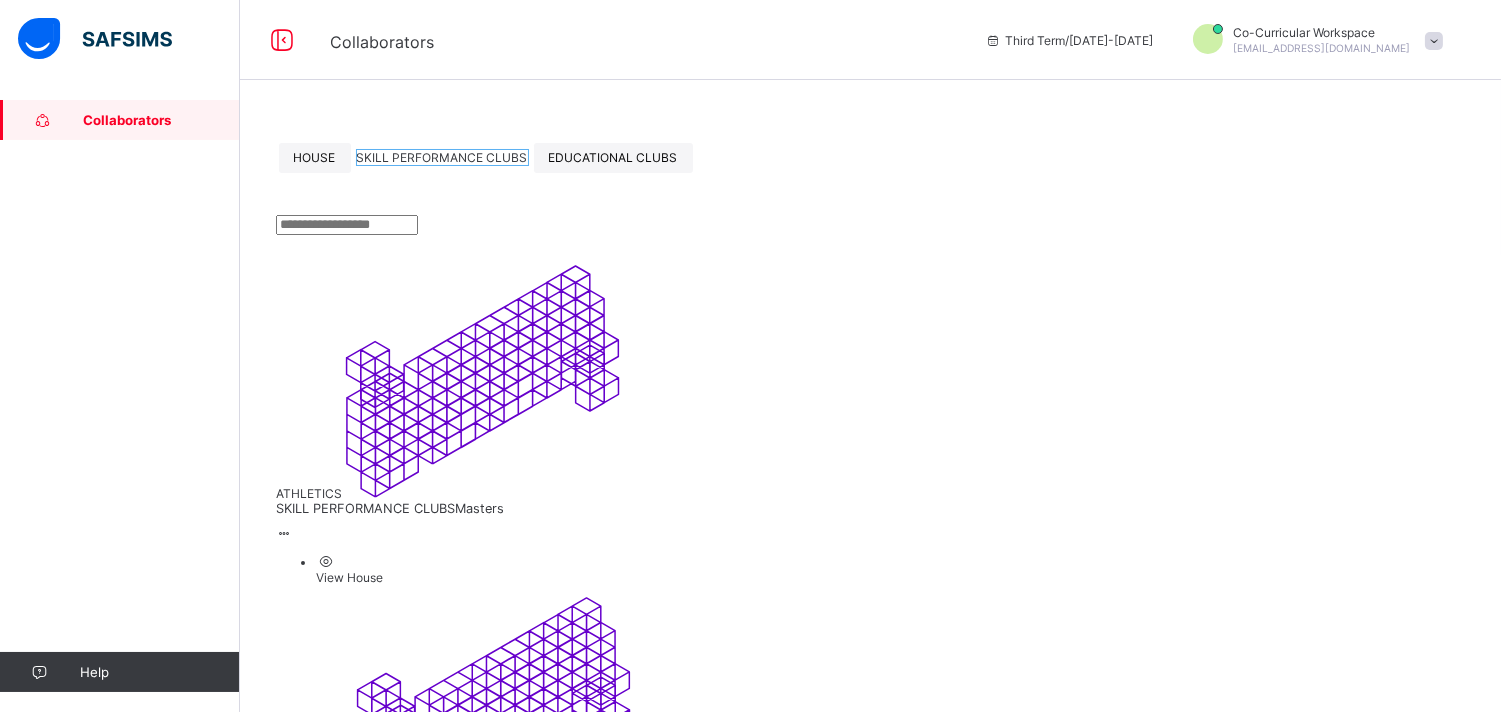 click on "View House" at bounding box center (890, 577) 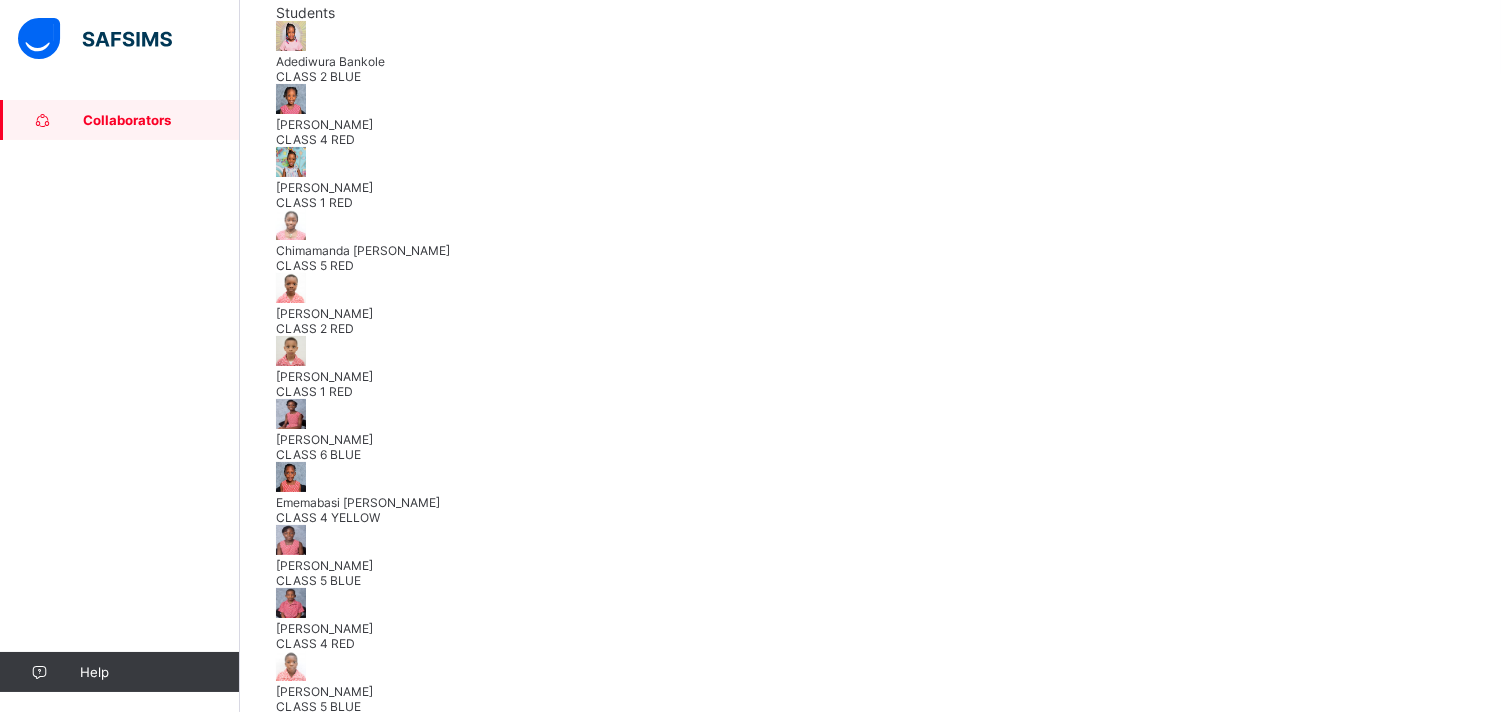 scroll, scrollTop: 488, scrollLeft: 0, axis: vertical 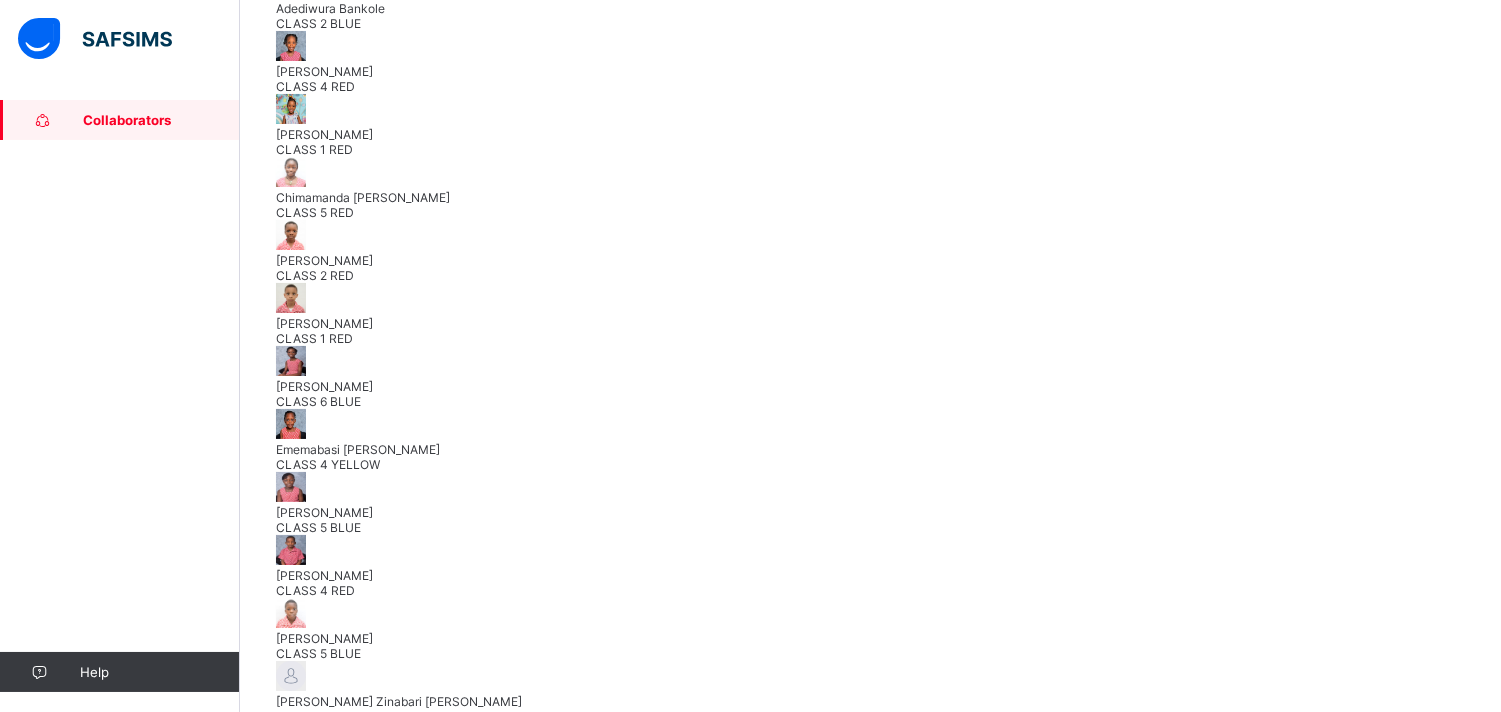 click on "CLASS 2 BLUE" at bounding box center [318, 23] 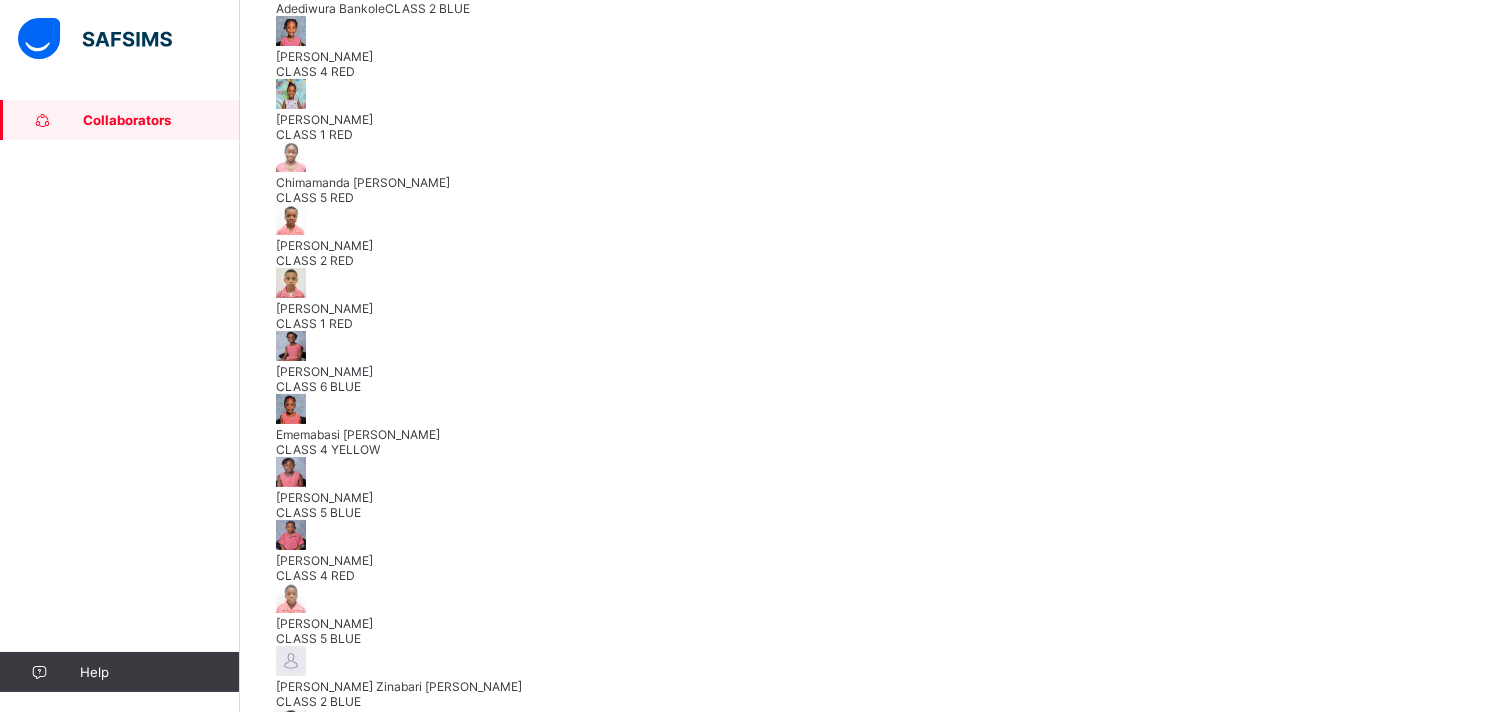click on "Save Skill" at bounding box center [1422, 1613] 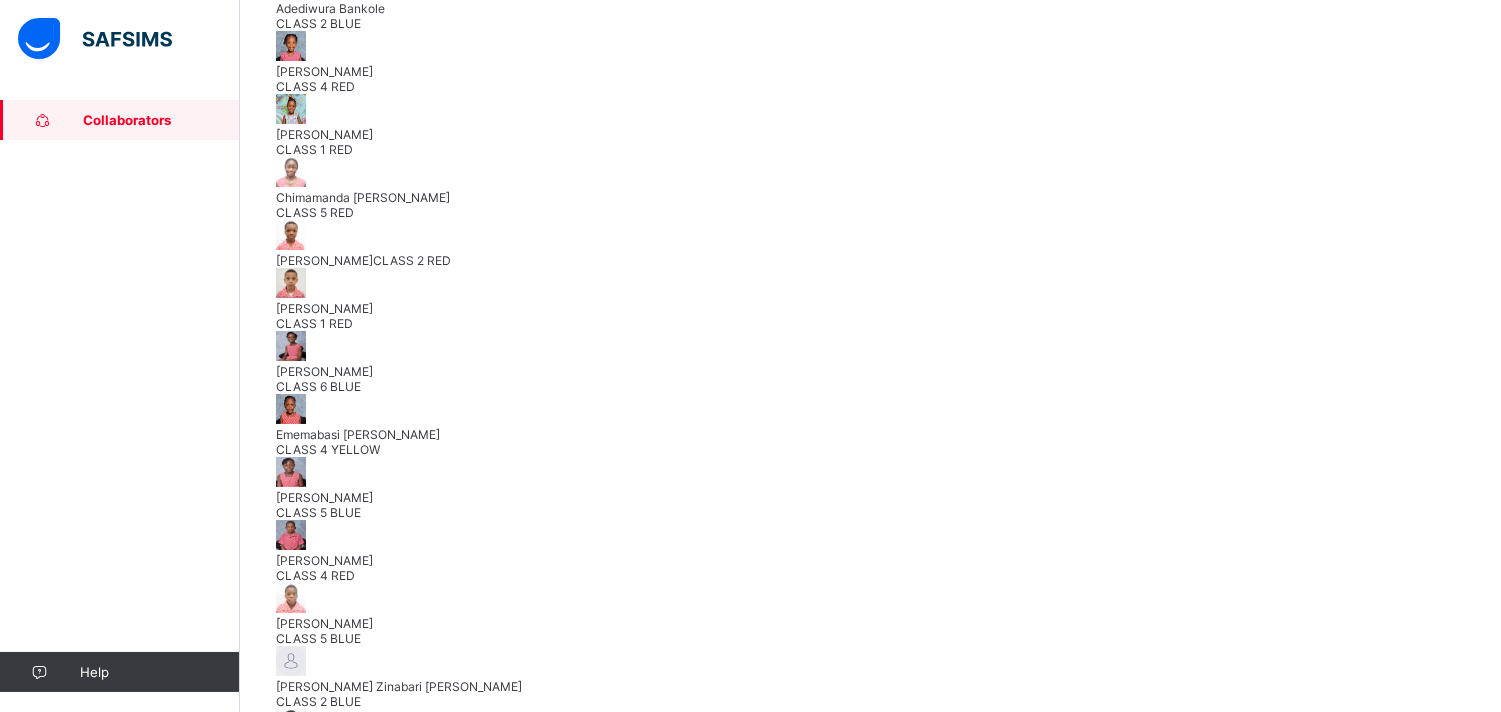 click on "Save Skill" at bounding box center [1422, 1612] 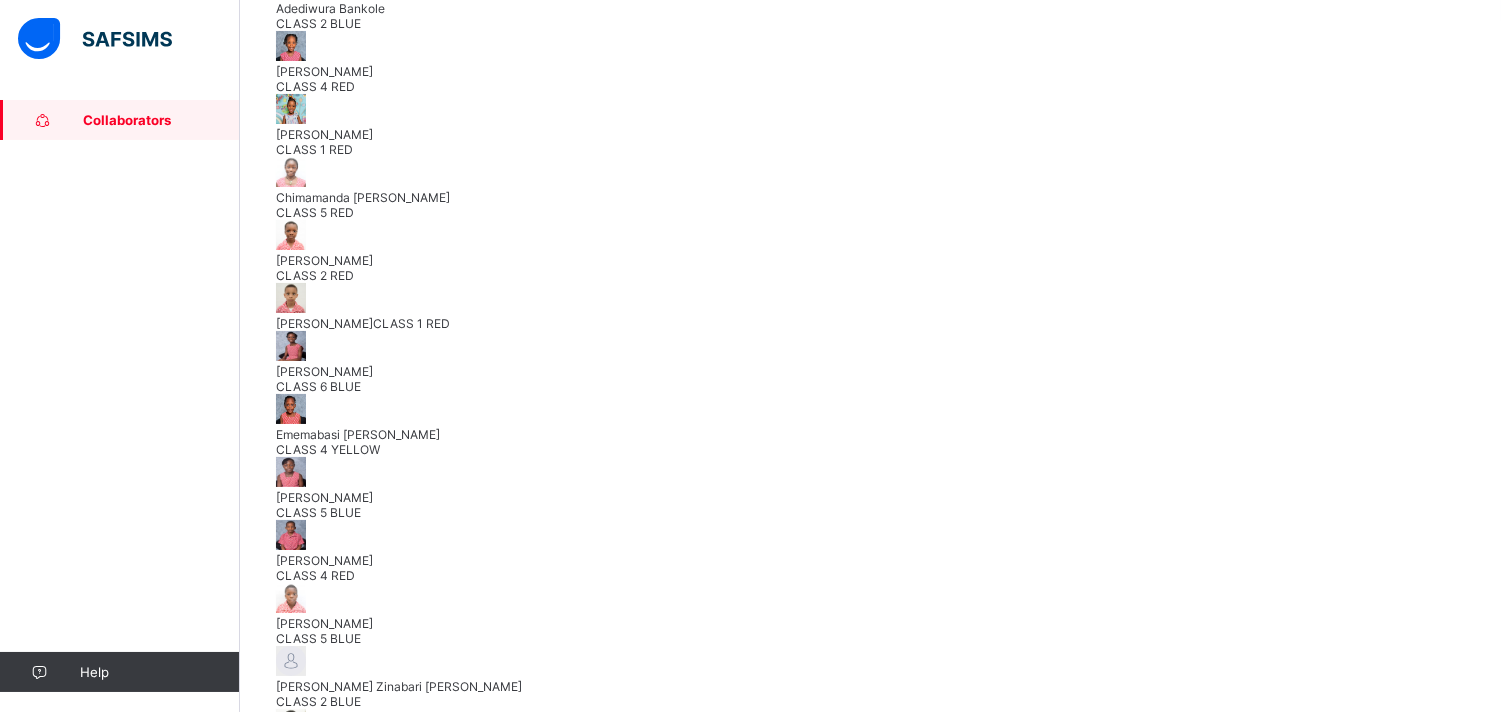 click on "Advanced" at bounding box center [1084, 1582] 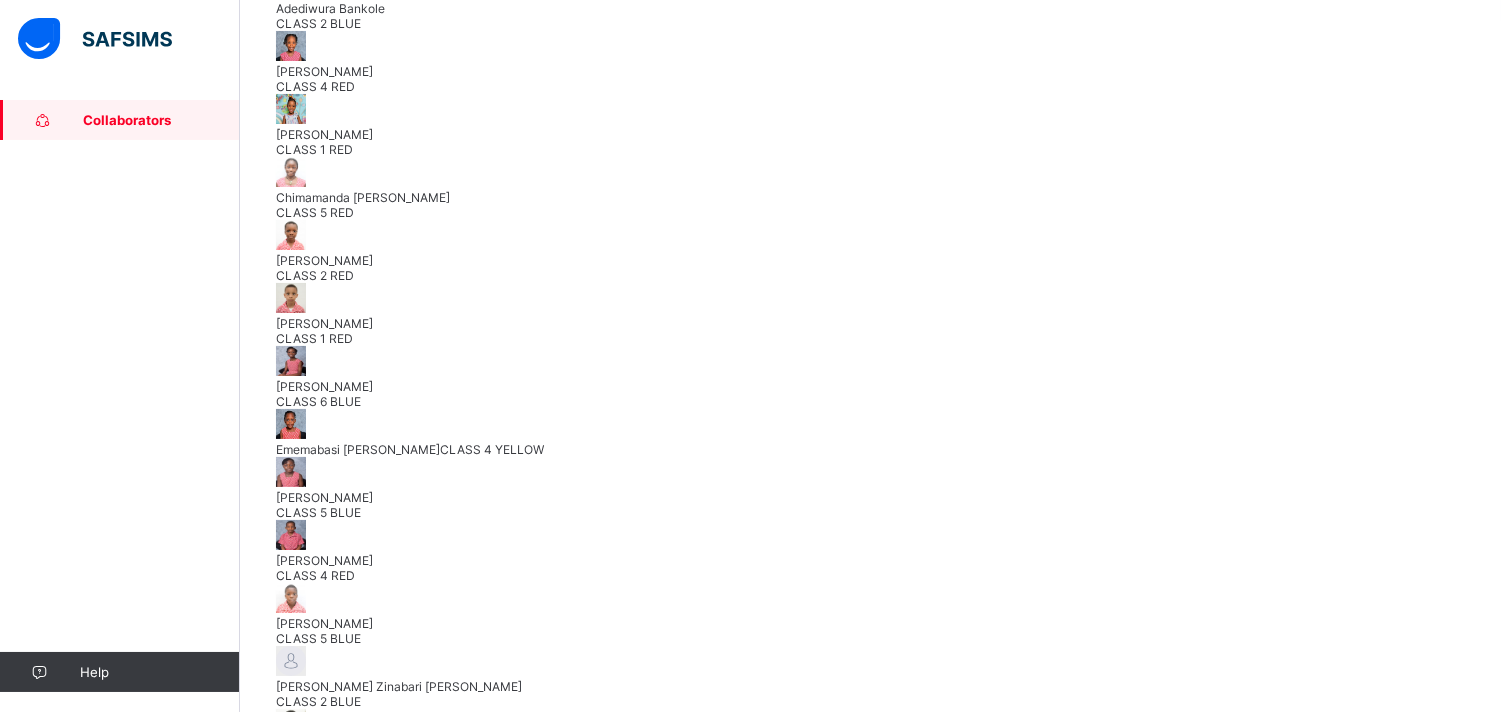 click on "Save Skill" at bounding box center (1422, 1612) 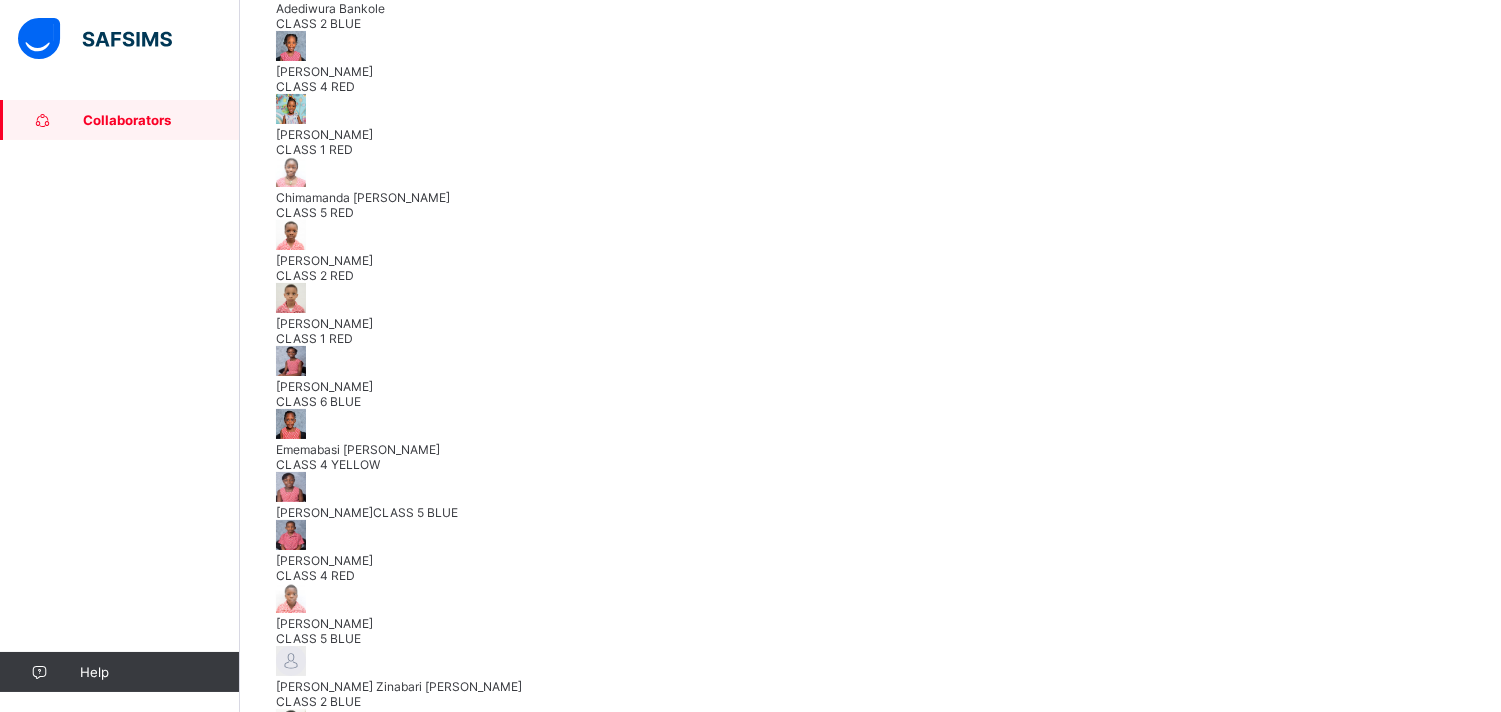 click on "Save Skill" at bounding box center (1422, 1612) 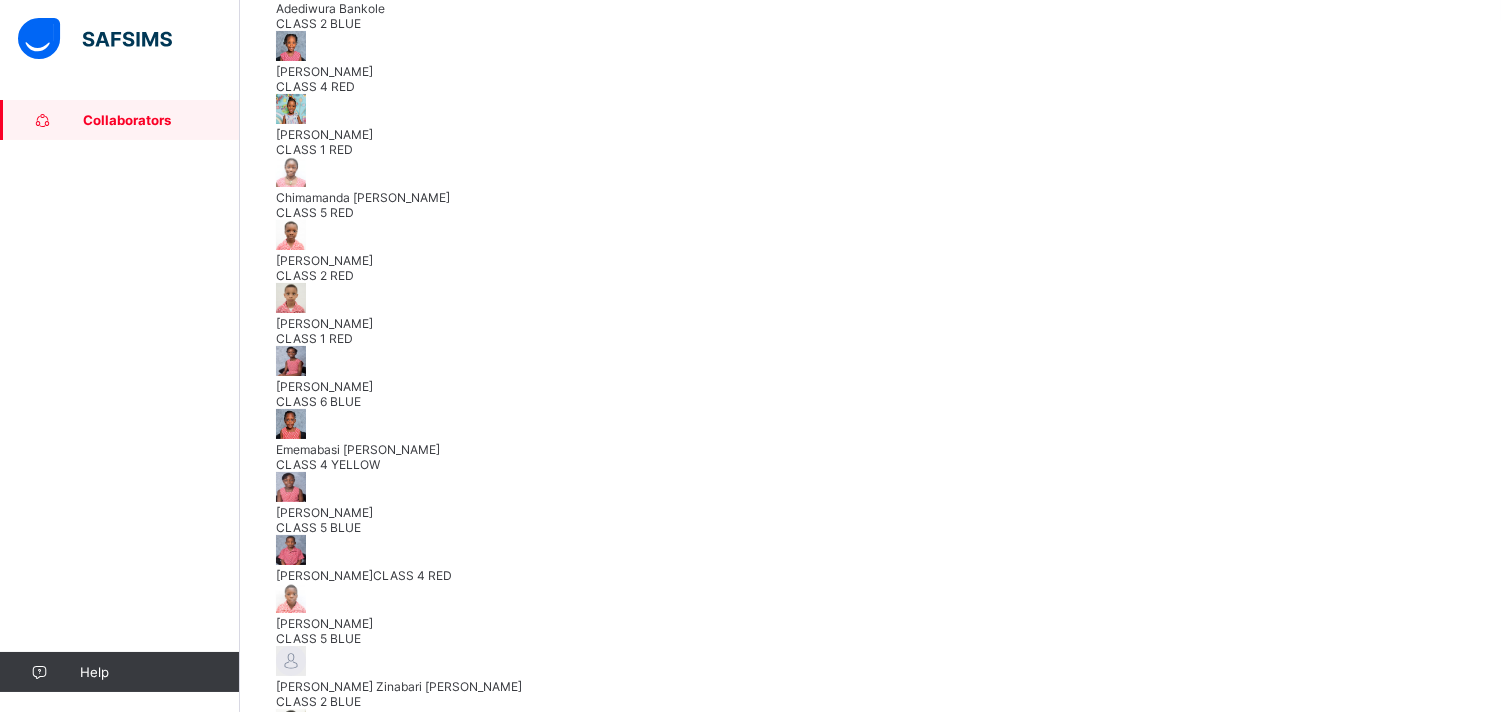 click on "Save Skill" at bounding box center [1422, 1612] 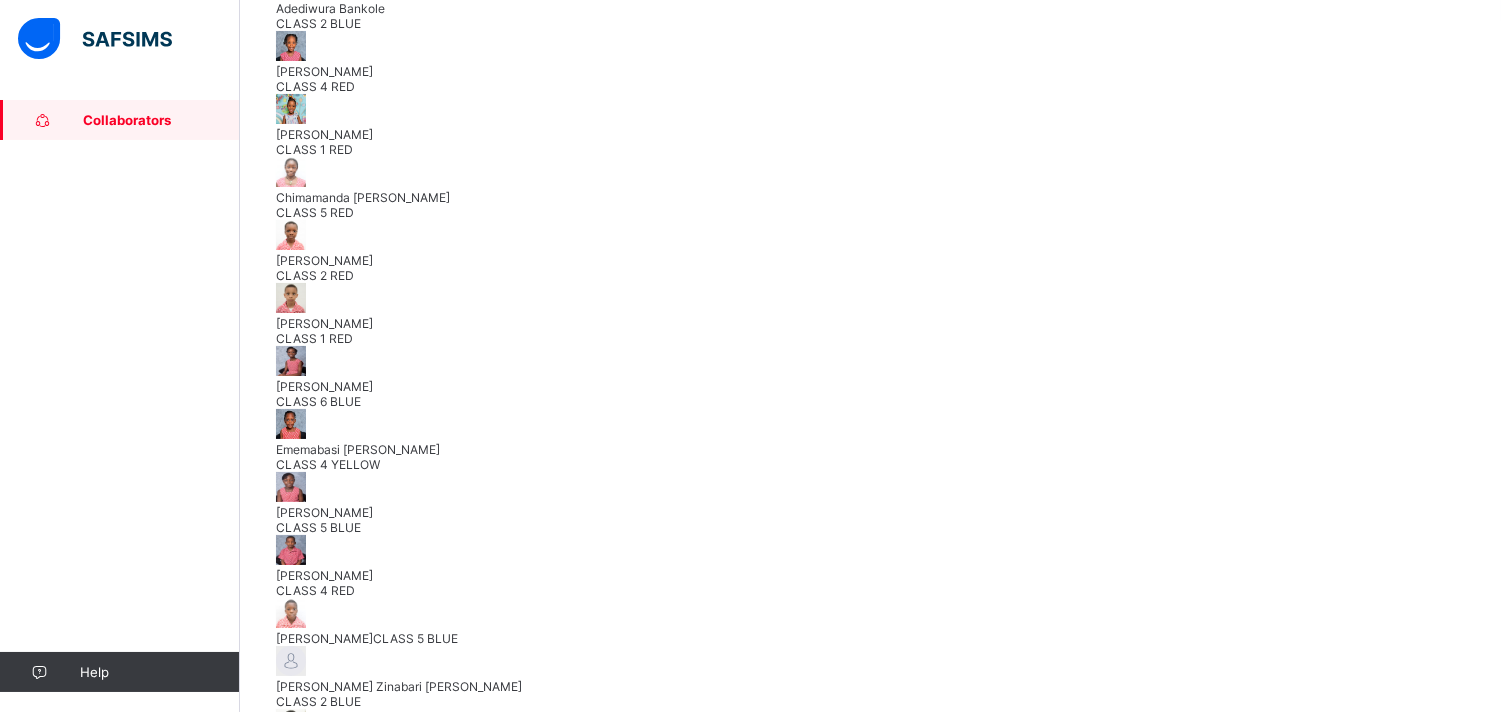 click on "Save Skill" at bounding box center [1422, 1612] 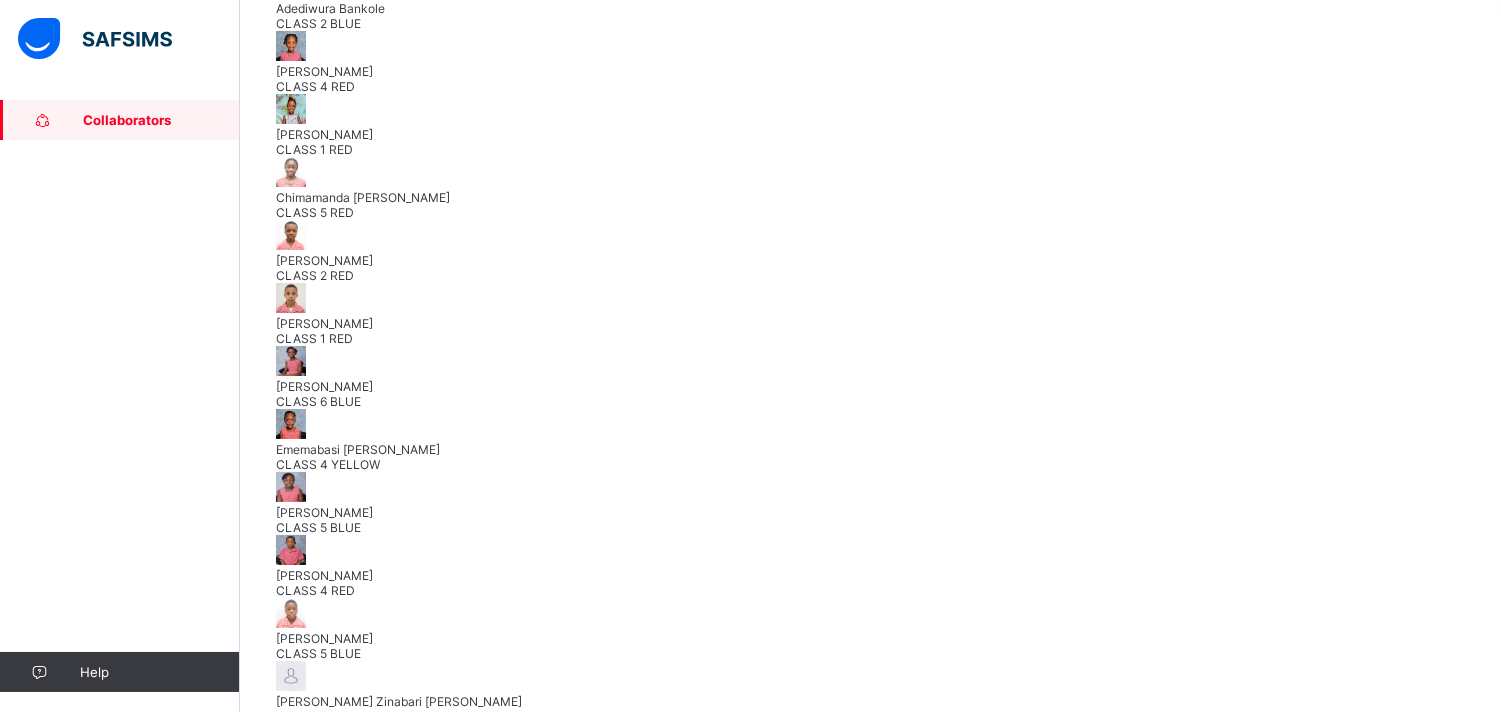 click on "Muhsinah  Oladipo" at bounding box center (870, 812) 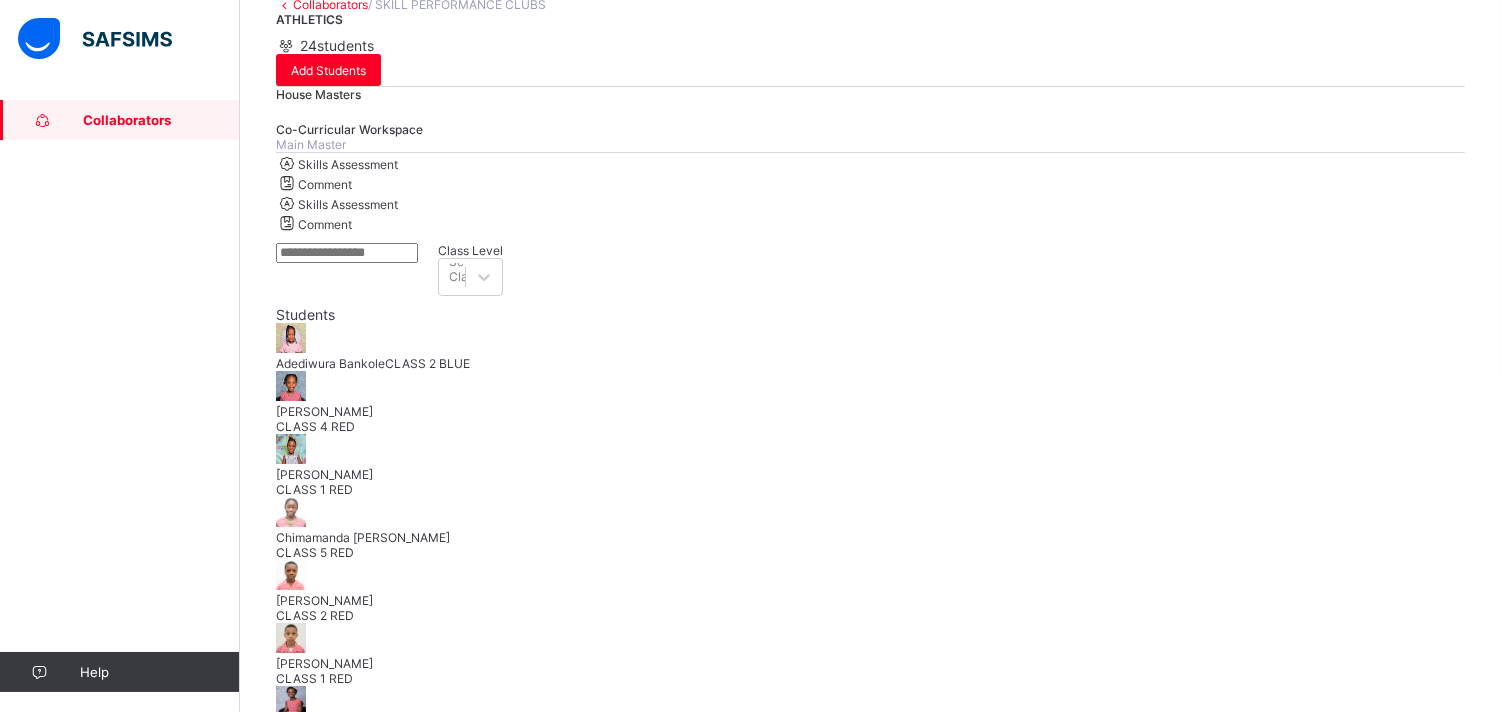 scroll, scrollTop: 88, scrollLeft: 0, axis: vertical 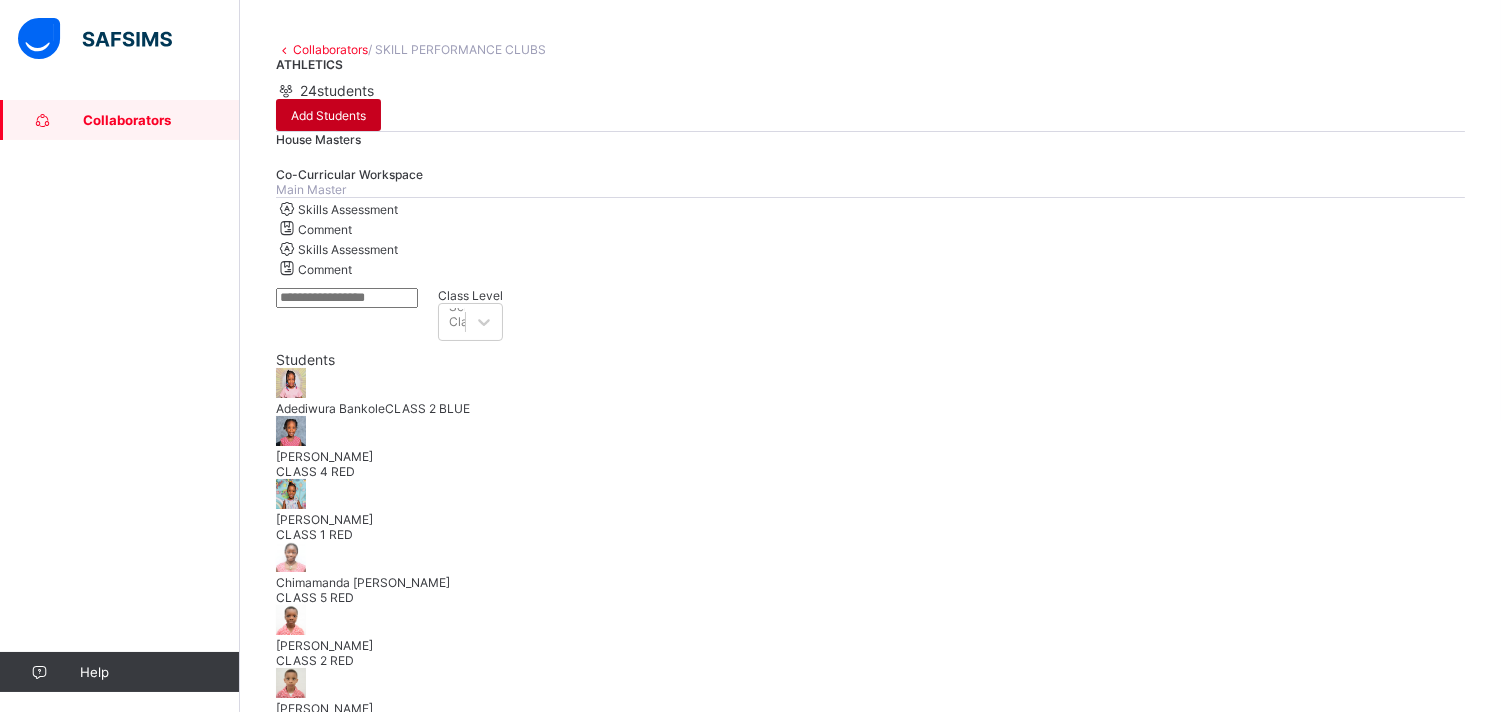 click on "Add Students" at bounding box center [328, 115] 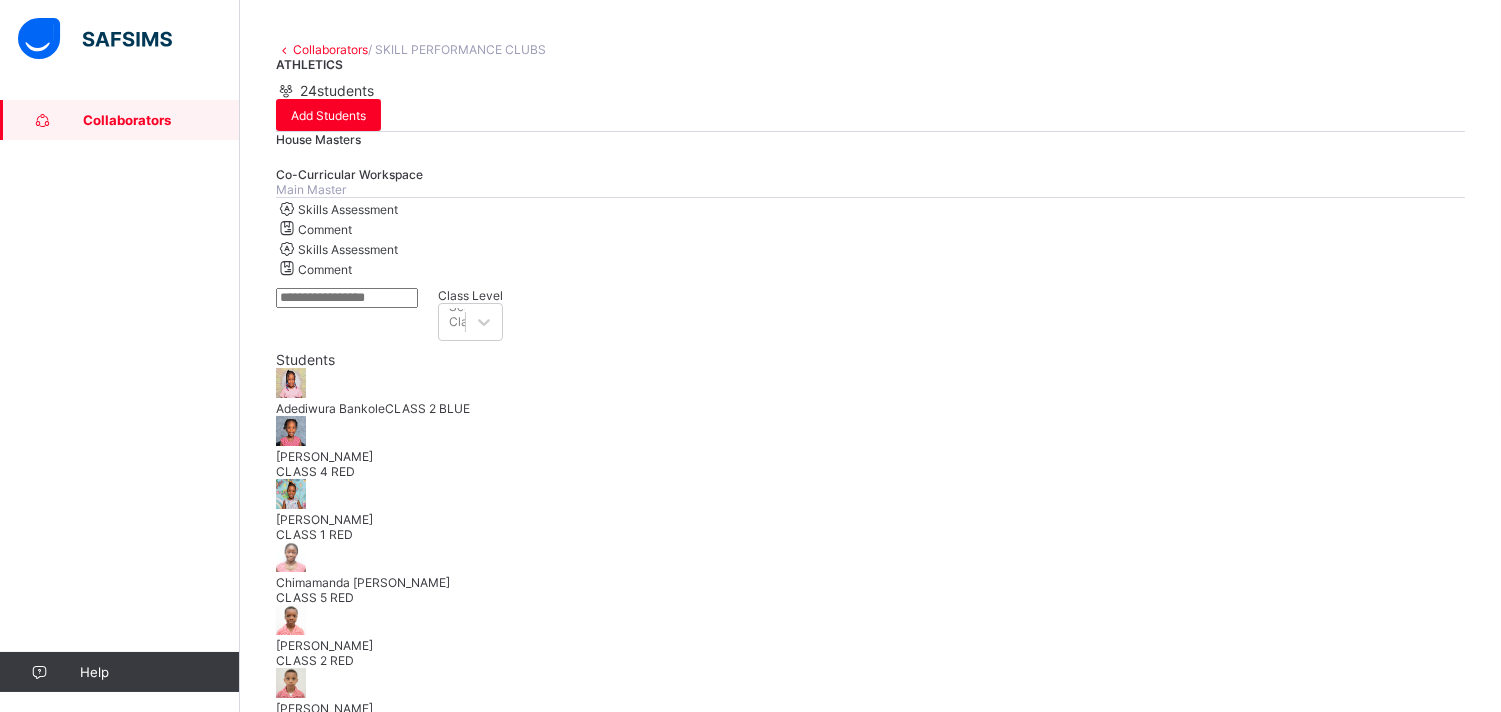 click at bounding box center [377, 4774] 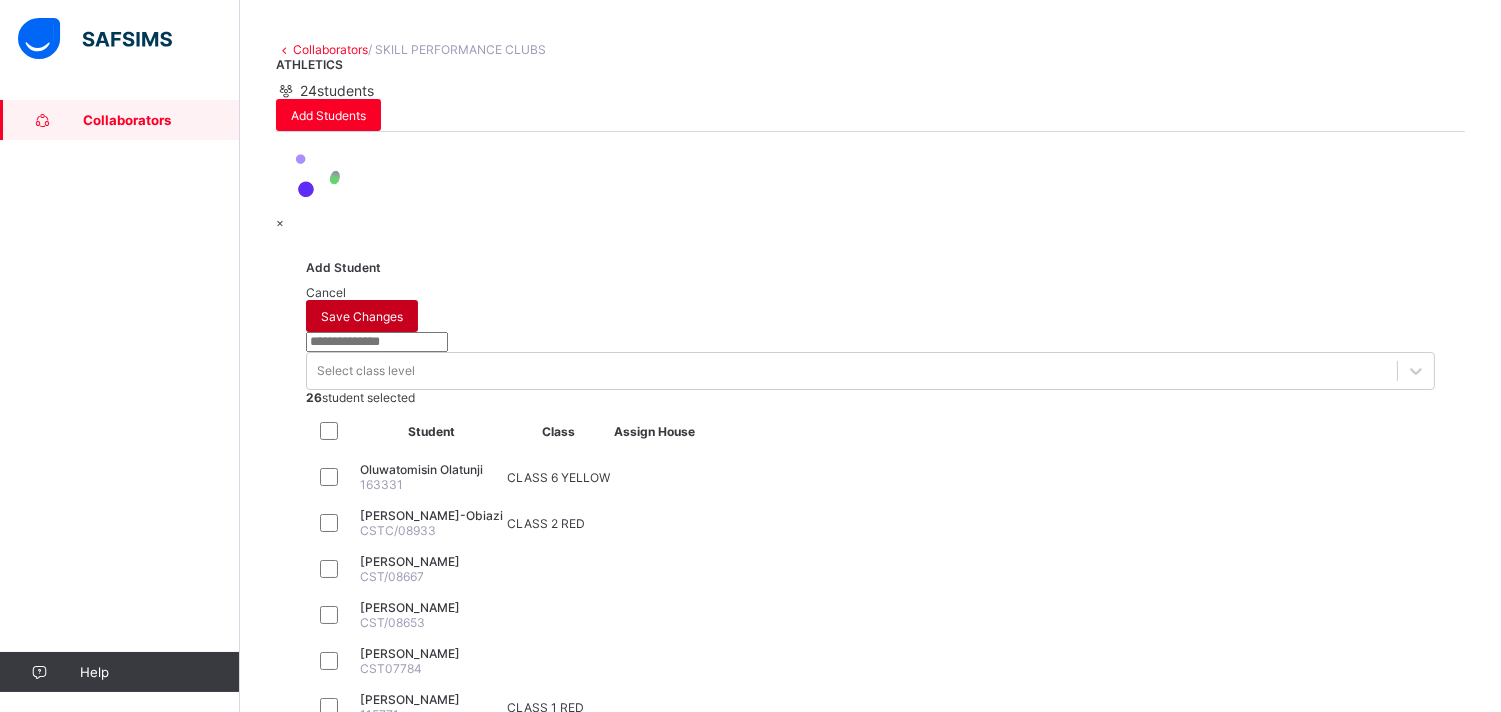 scroll, scrollTop: 0, scrollLeft: 0, axis: both 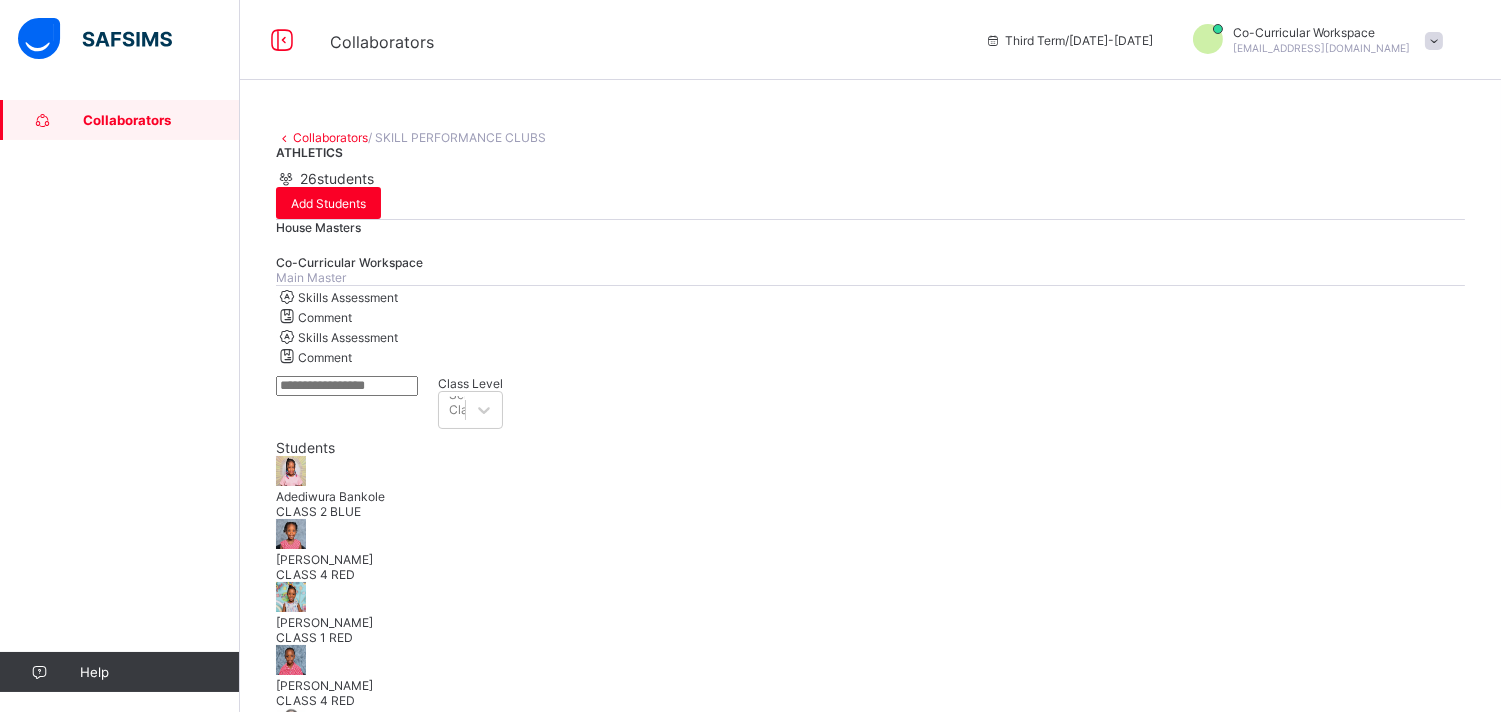 click on "×" at bounding box center (280, 5195) 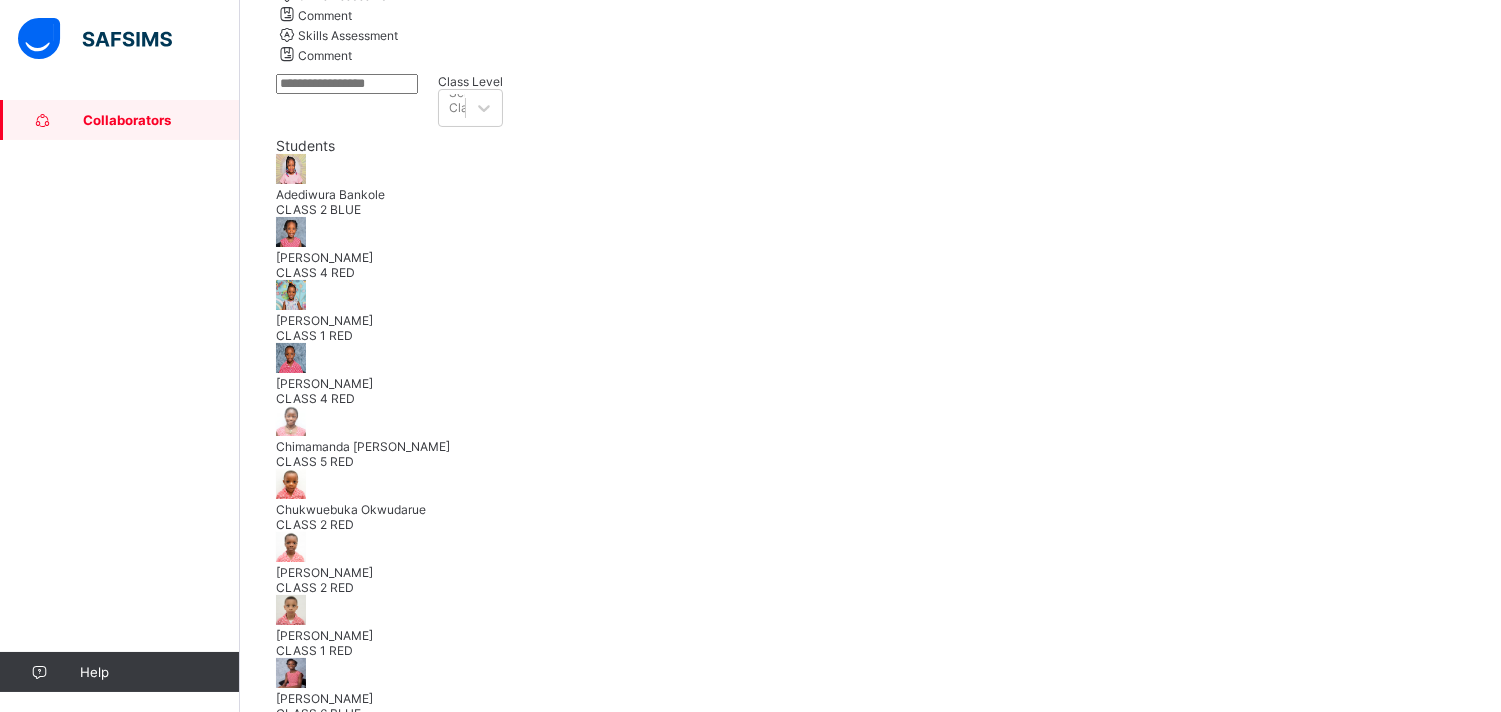 scroll, scrollTop: 313, scrollLeft: 0, axis: vertical 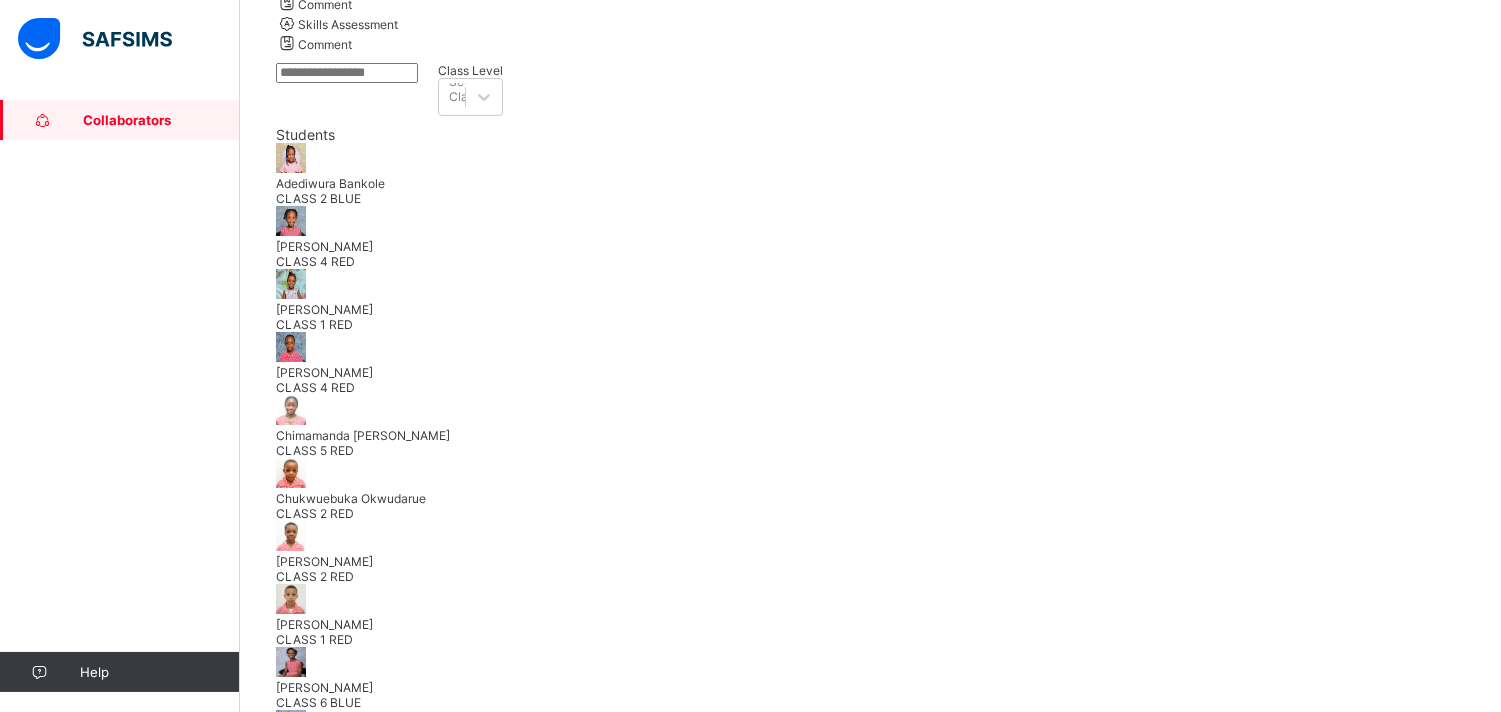click on "CLASS 2 BLUE" at bounding box center (318, 198) 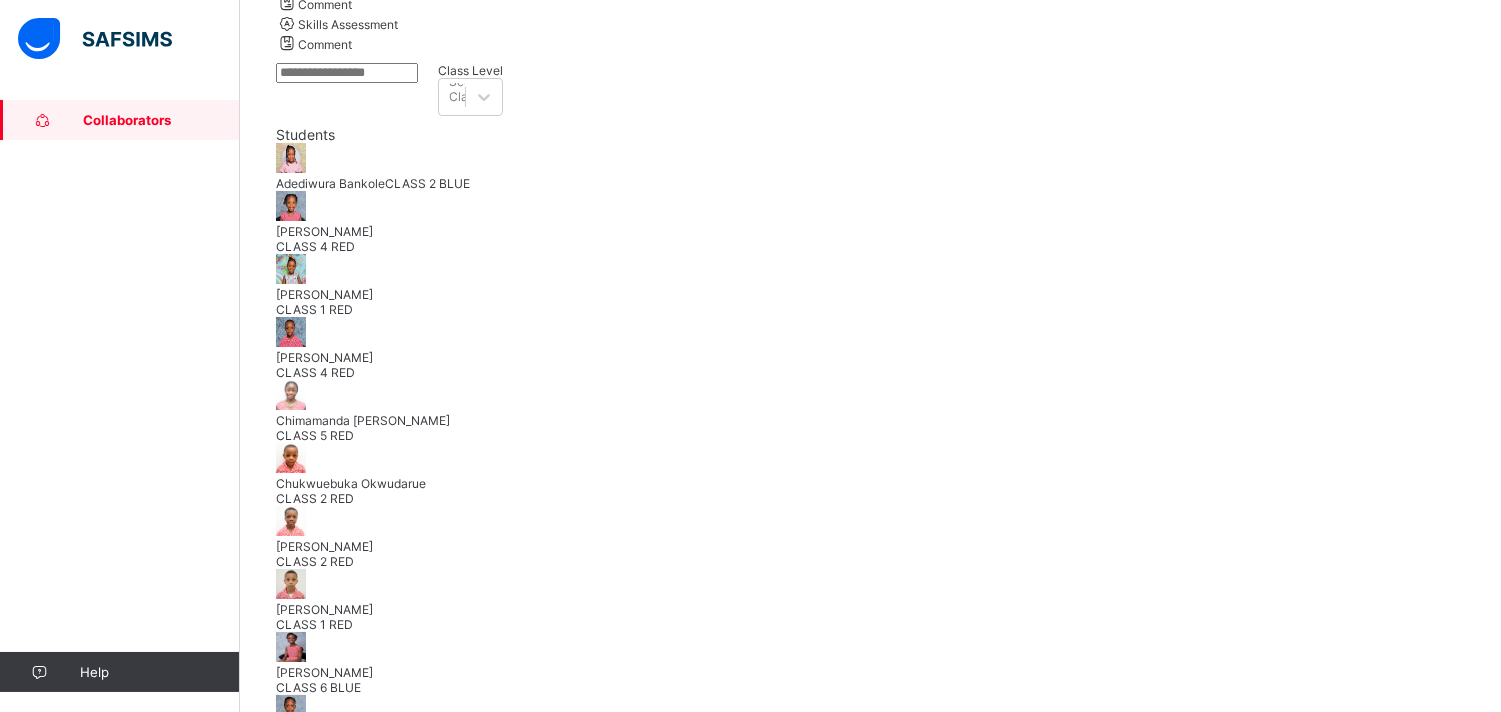 click on "CLASS 4 RED" at bounding box center [315, 372] 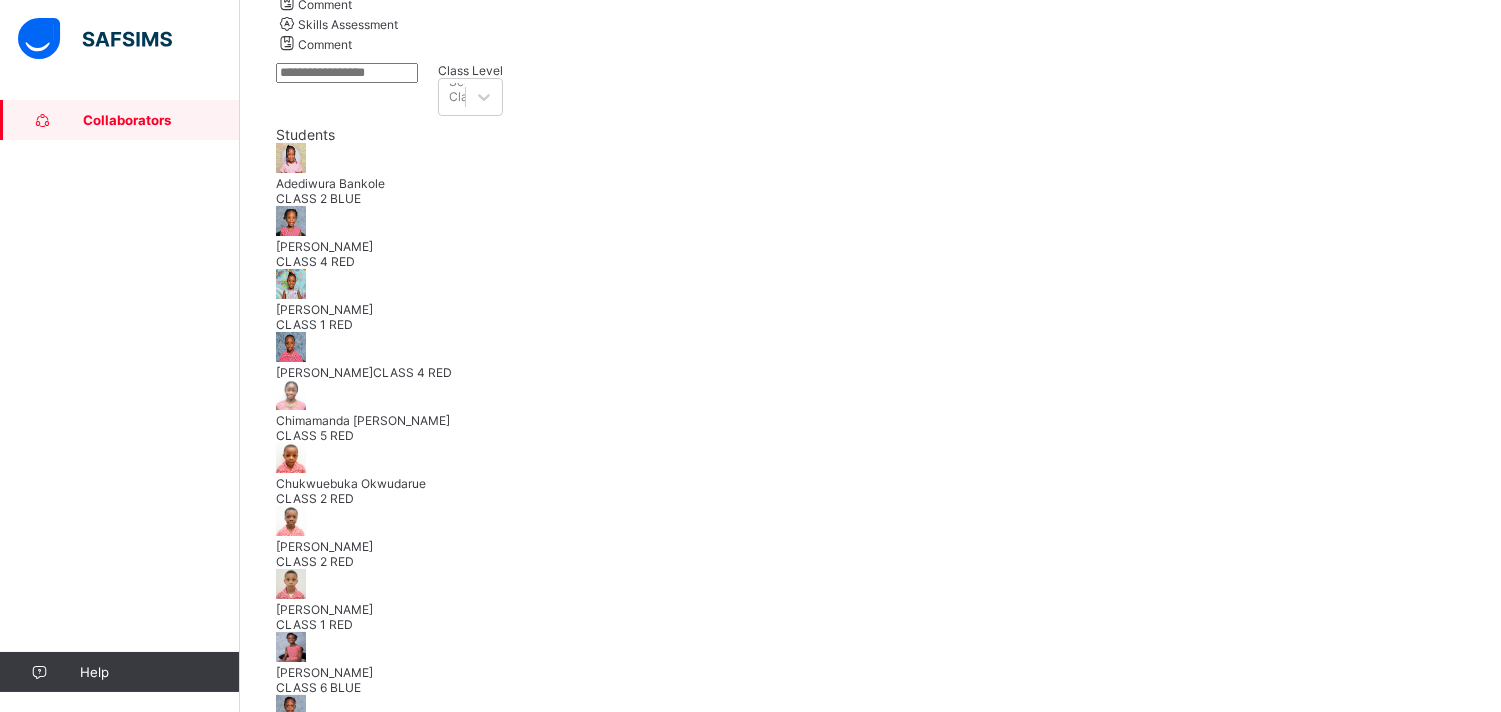 click on "Chukwuebuka  Okwudarue CLASS 2 RED" at bounding box center (870, 491) 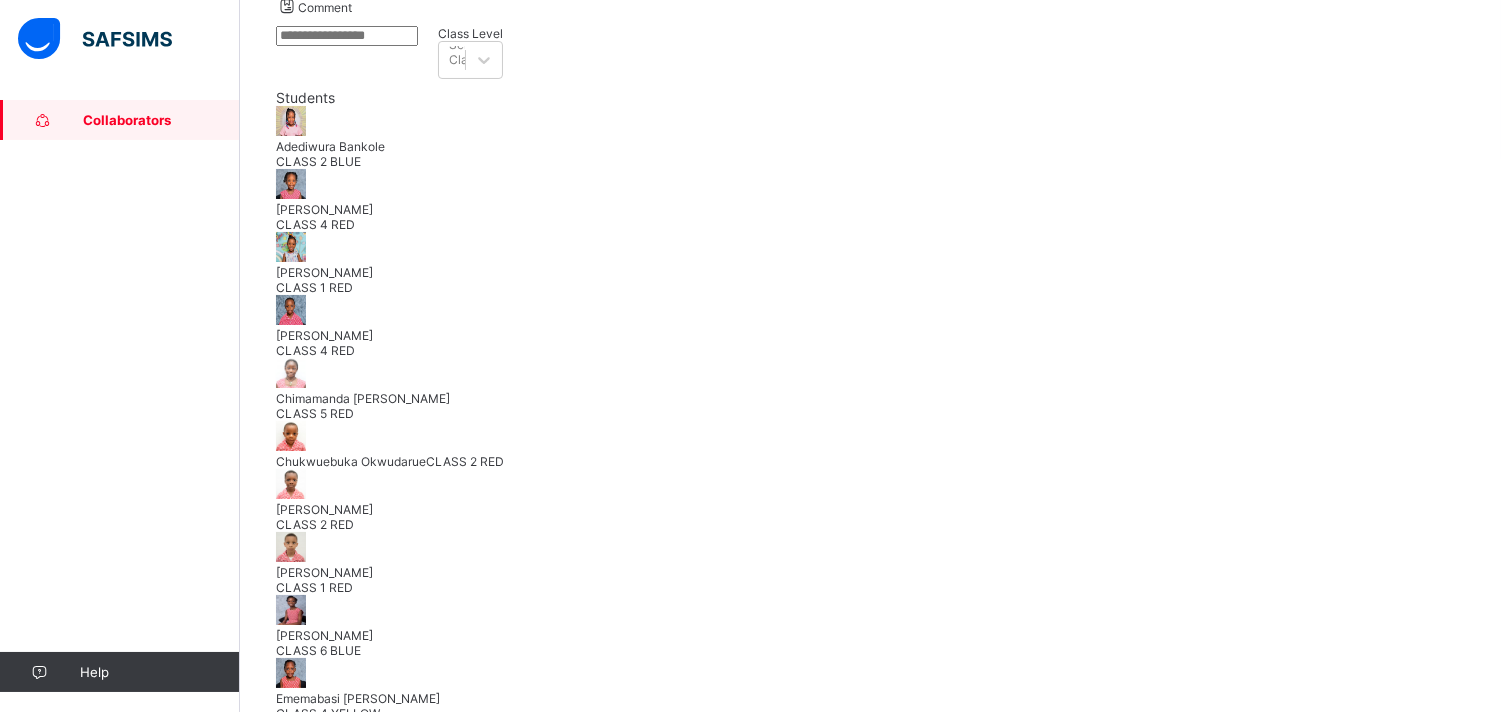 scroll, scrollTop: 357, scrollLeft: 0, axis: vertical 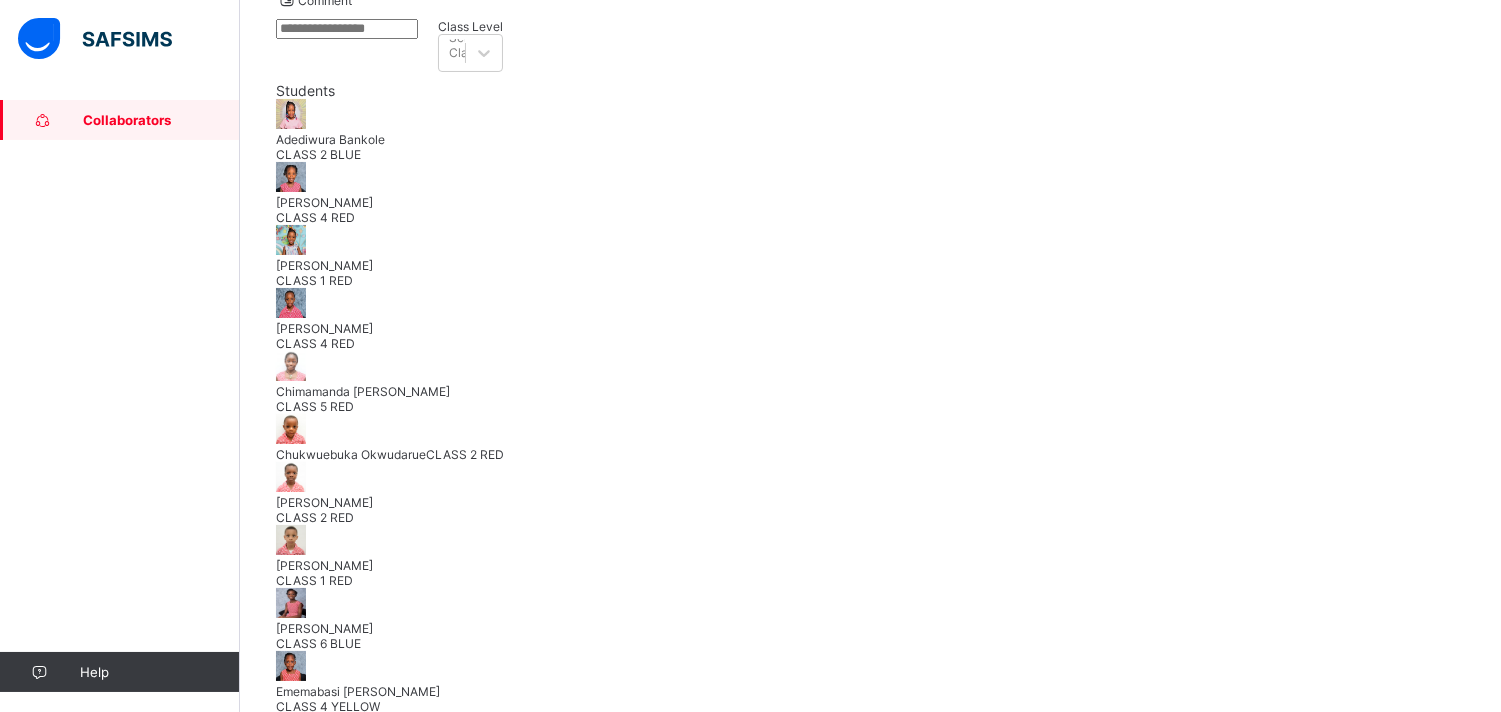 click on "Save Skill" at bounding box center (1422, 1869) 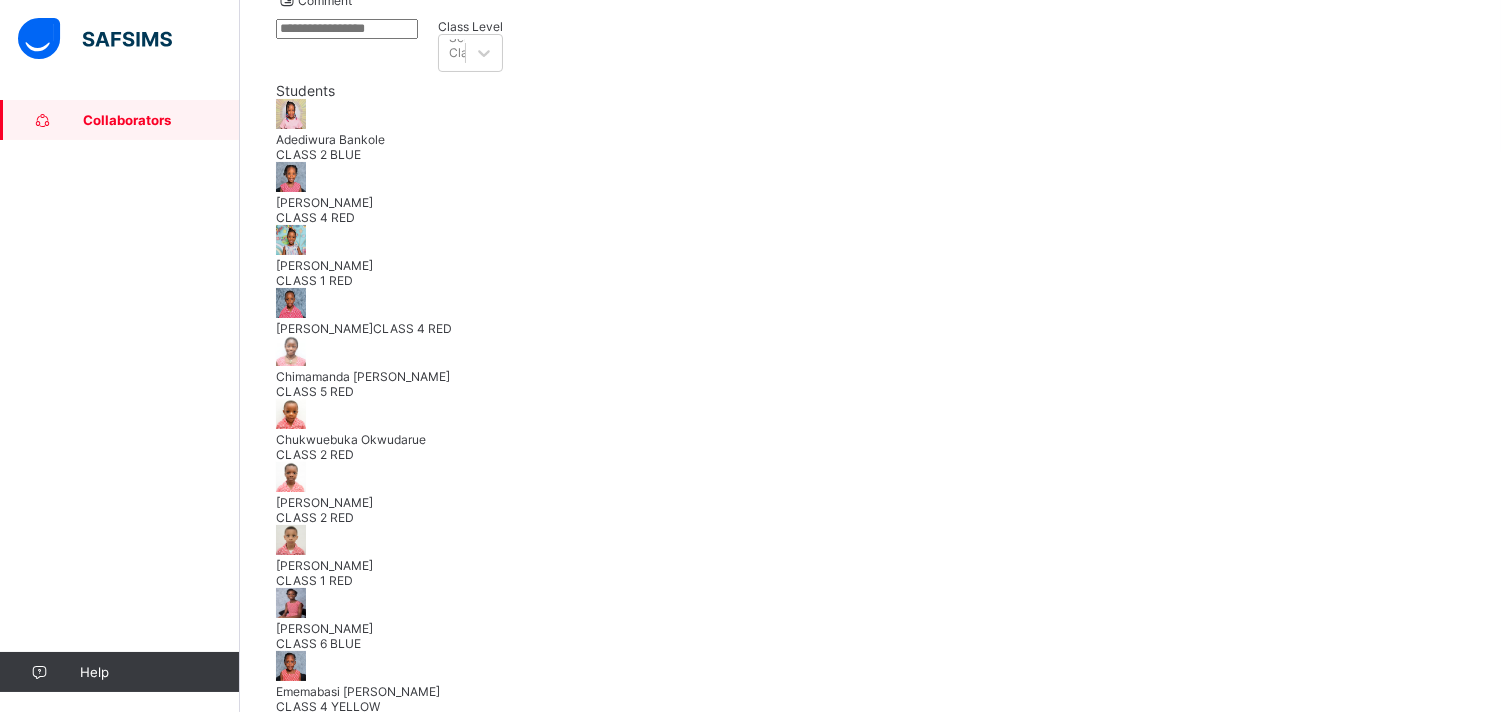 click on "Save Skill" at bounding box center [1422, 1869] 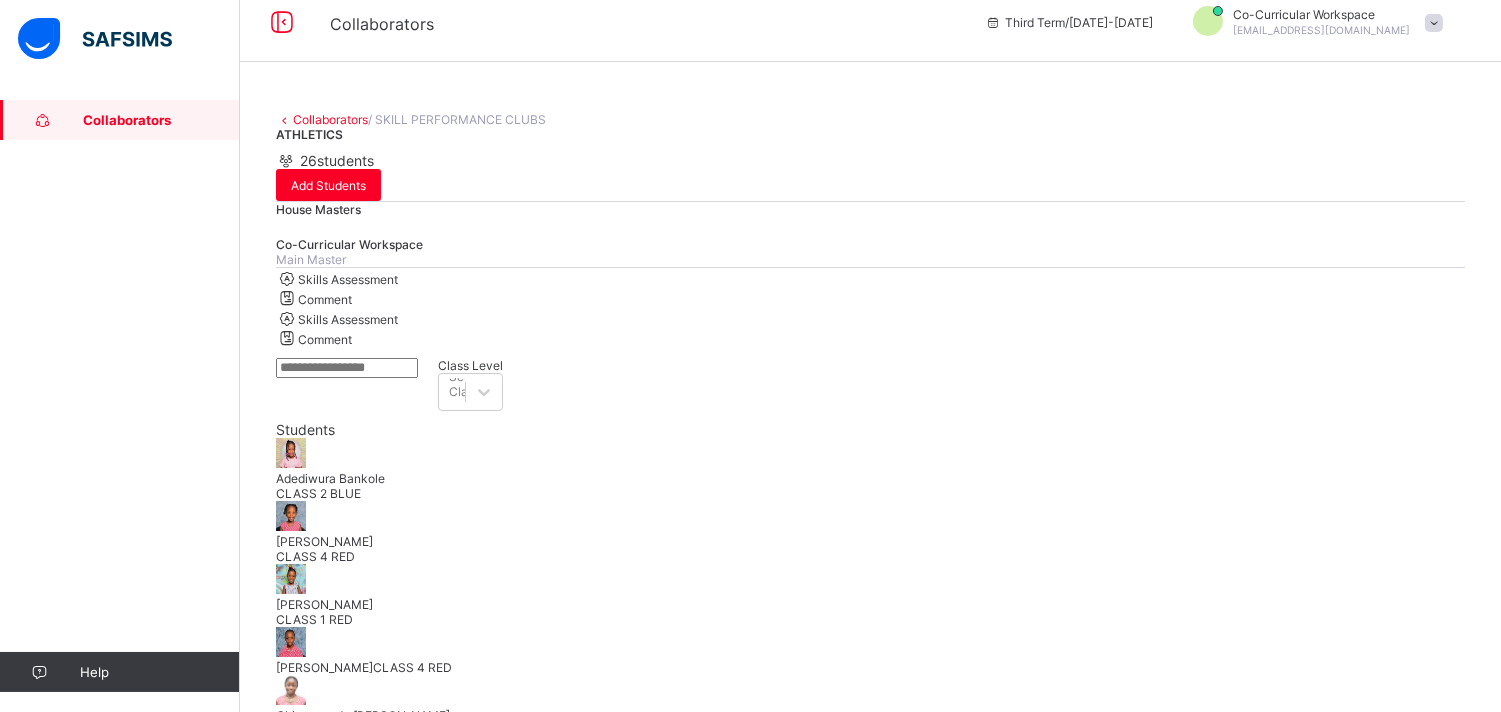 scroll, scrollTop: 0, scrollLeft: 0, axis: both 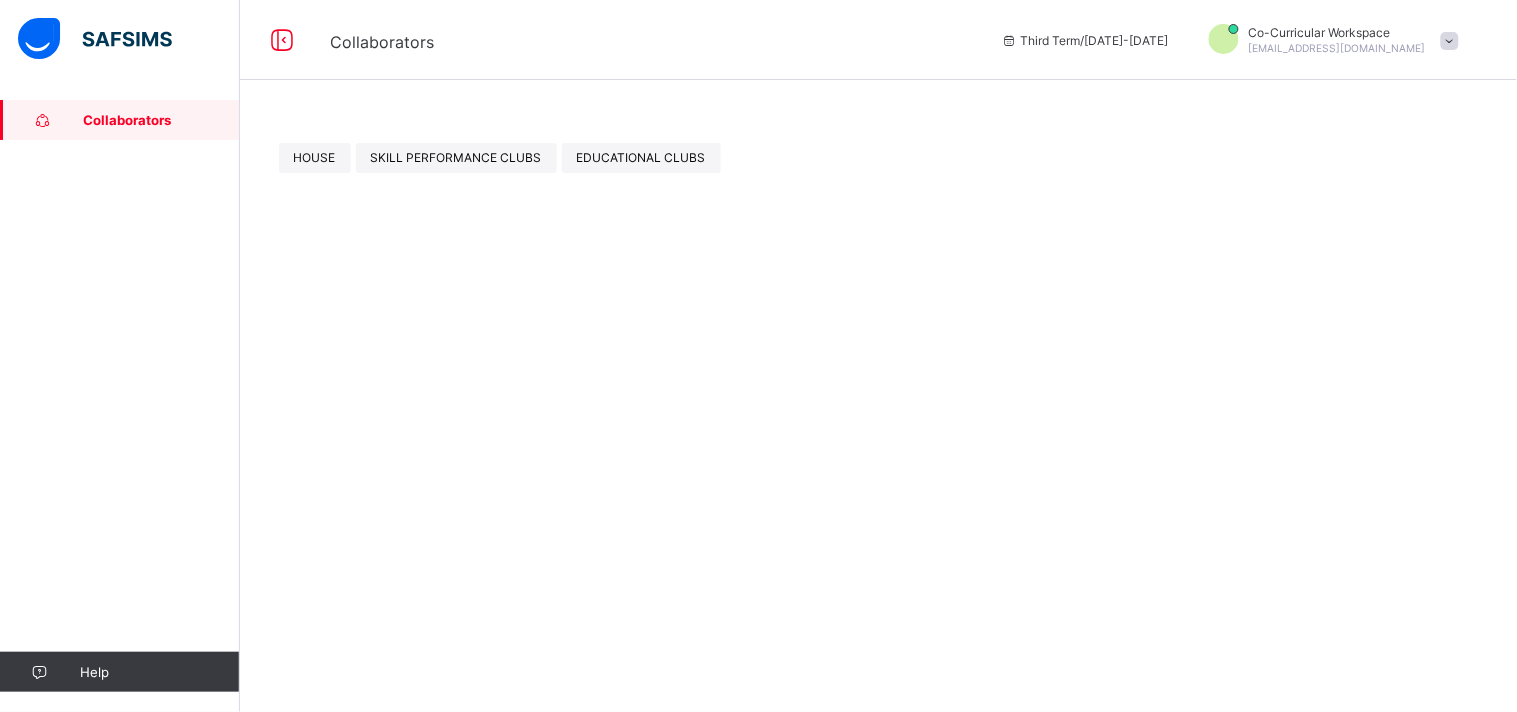 click on "Collaborators" at bounding box center (120, 120) 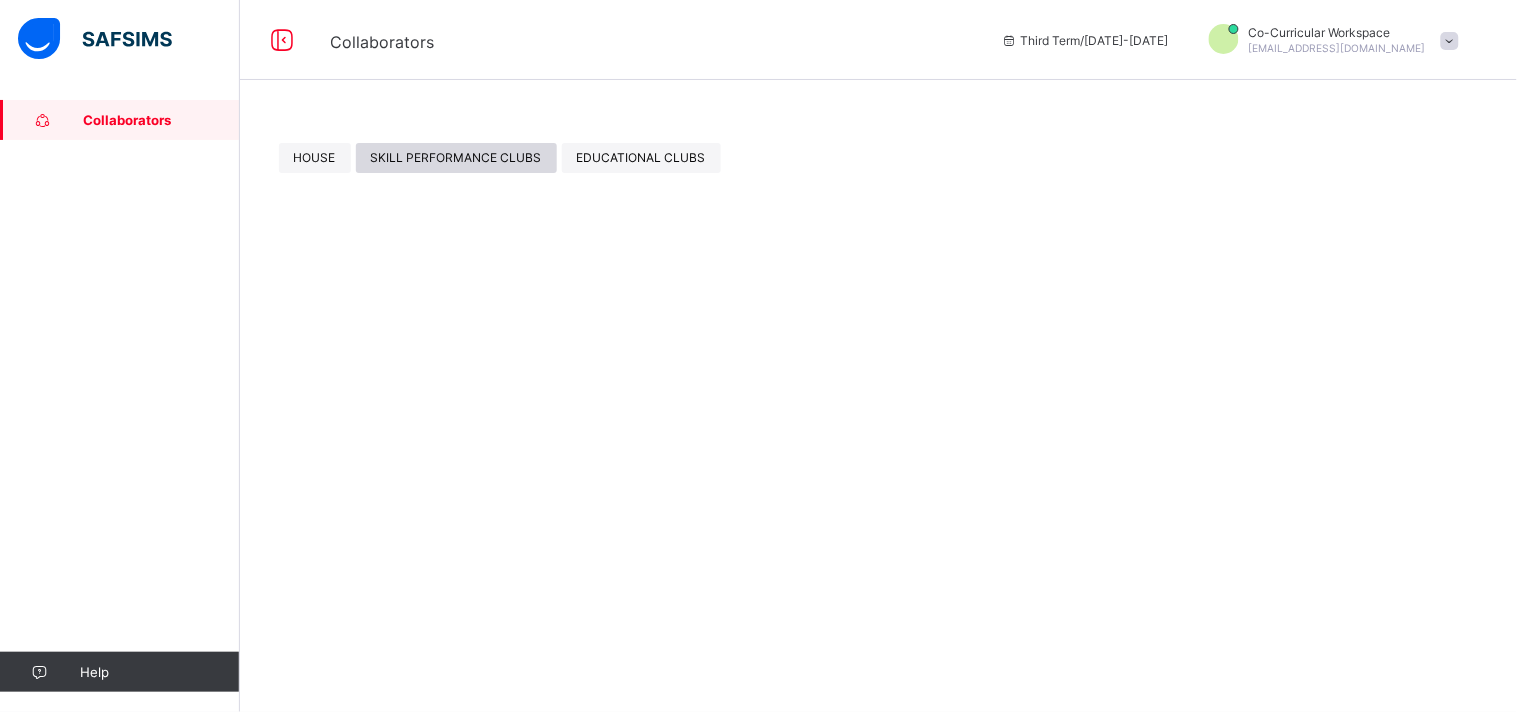 click on "SKILL PERFORMANCE CLUBS" at bounding box center (456, 157) 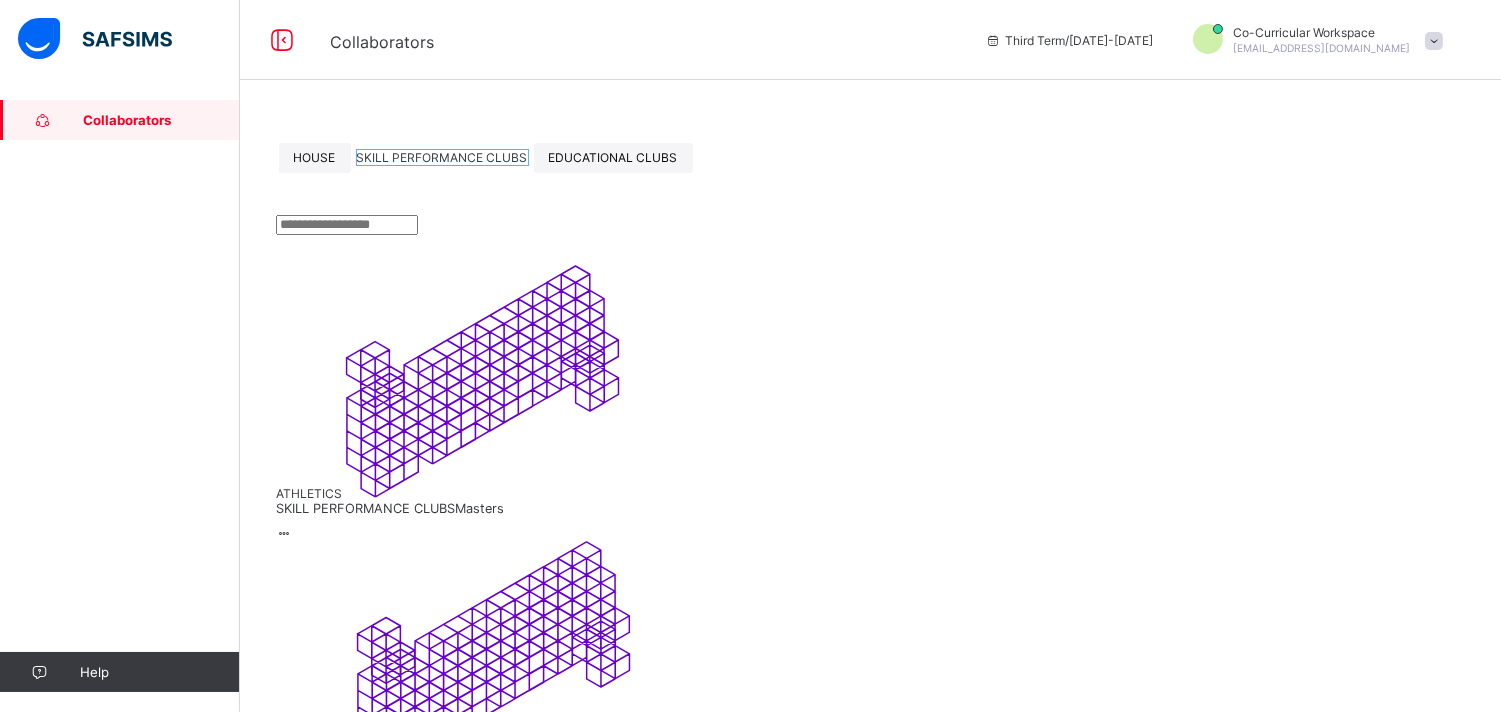 click at bounding box center (284, 1637) 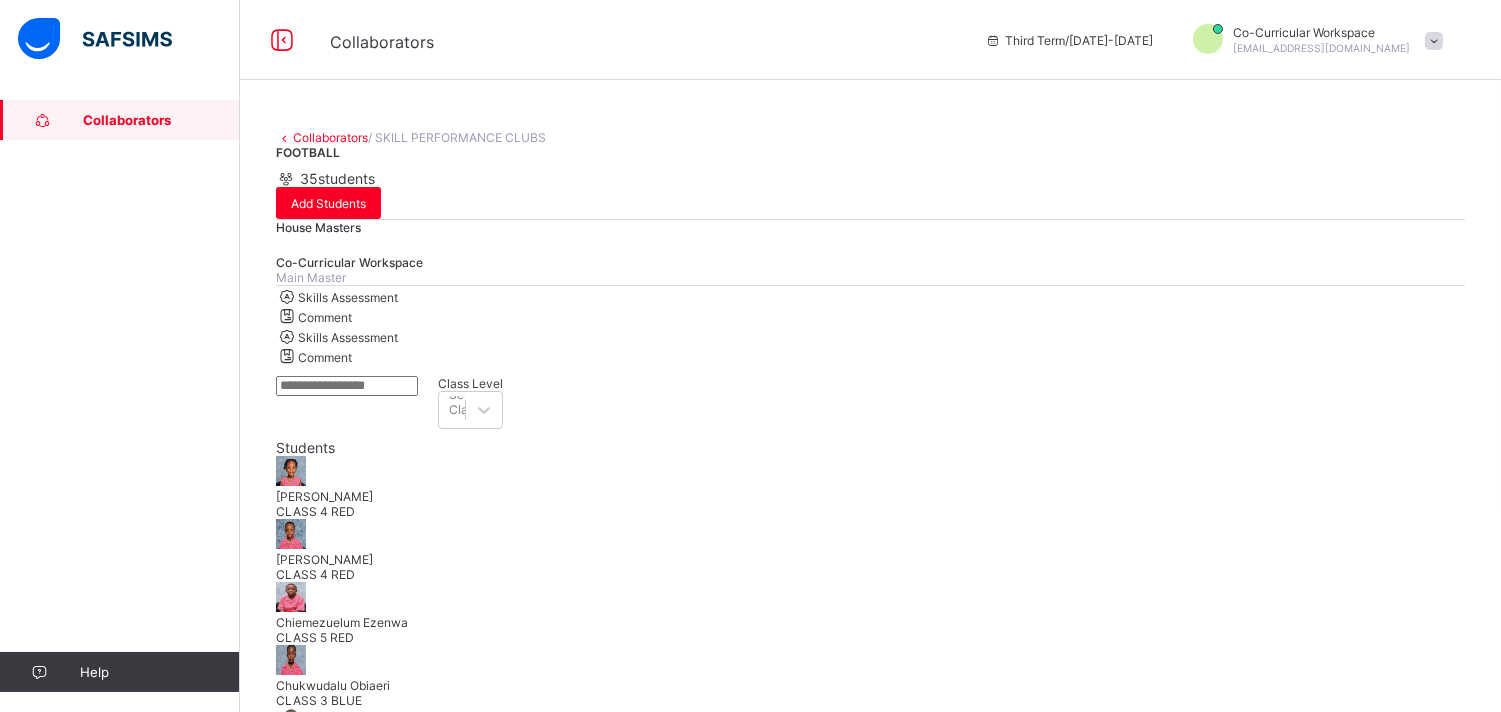 click on "Adesuwa  Osasuyi" at bounding box center [870, 496] 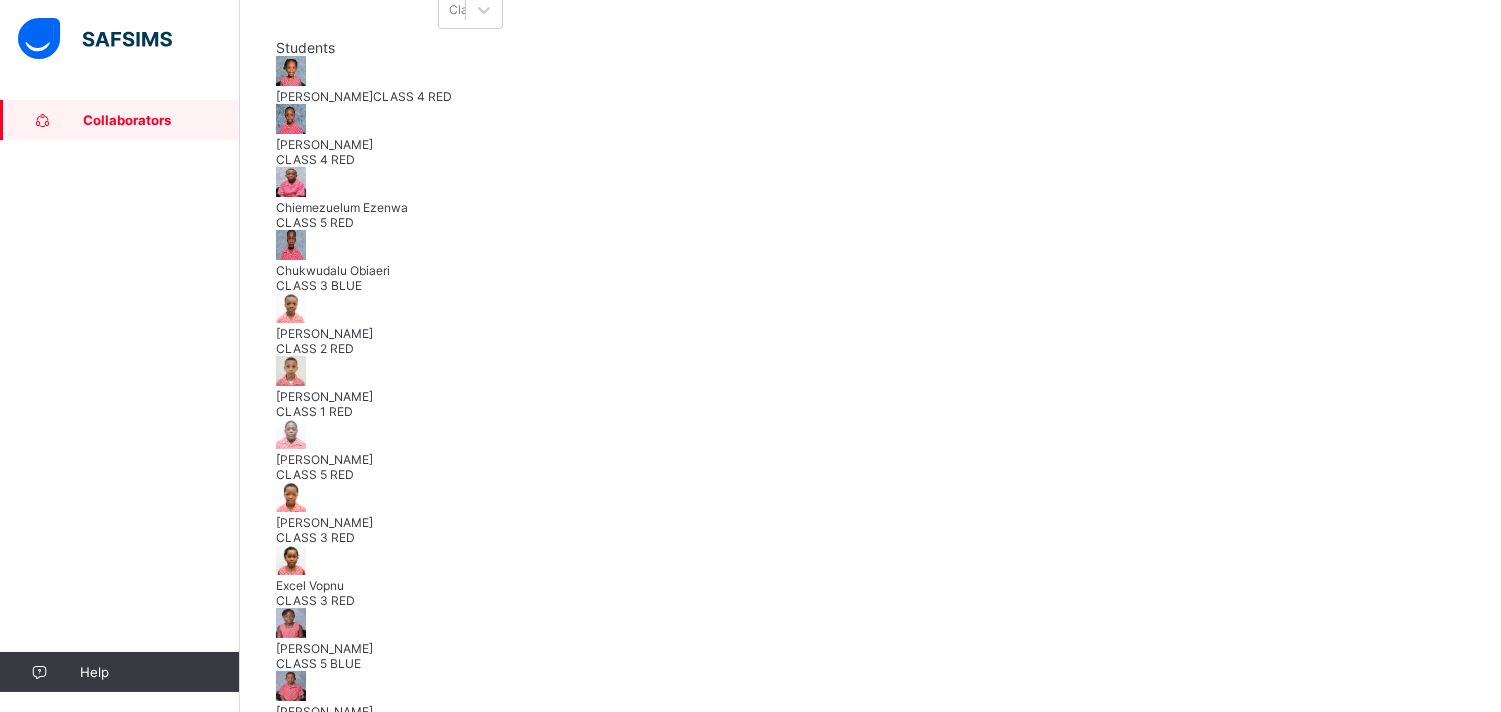 scroll, scrollTop: 444, scrollLeft: 0, axis: vertical 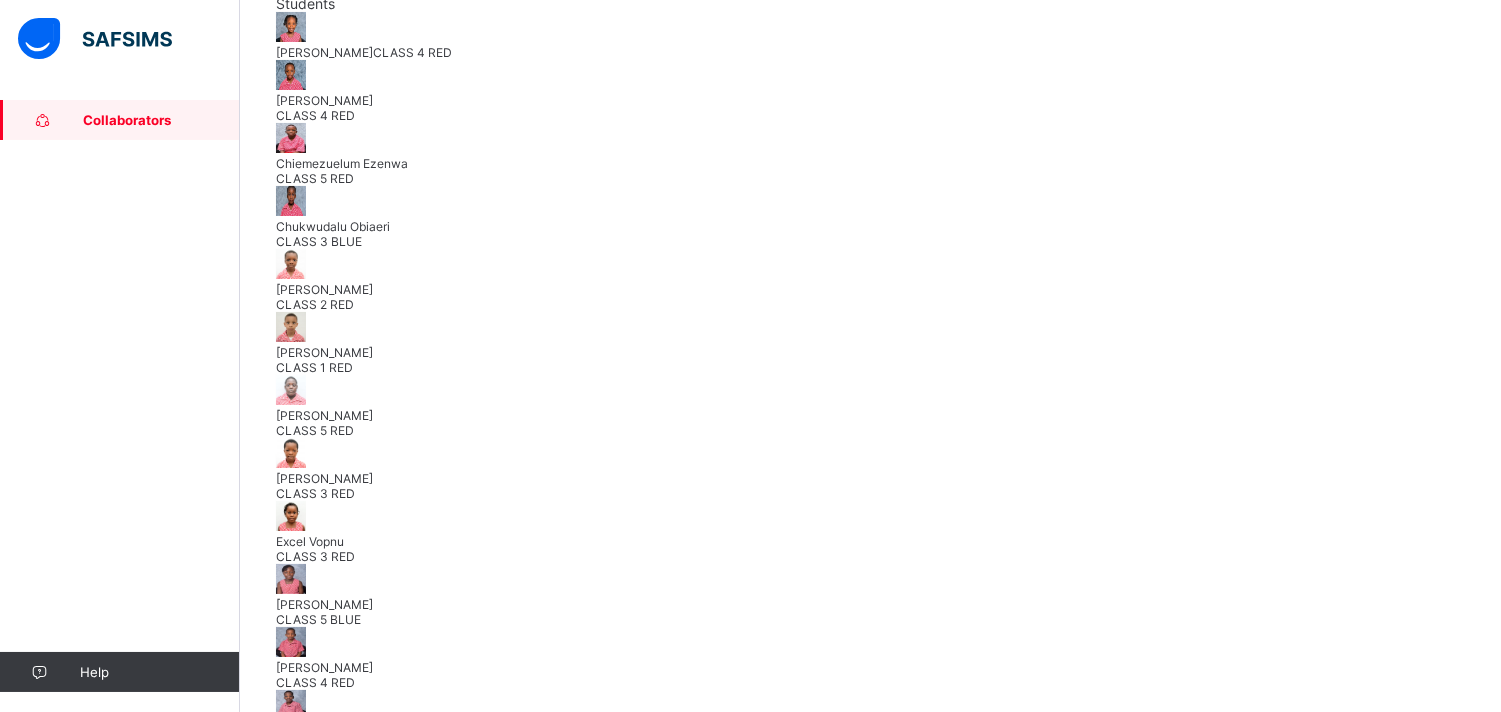 click on "Awele  Okwudarue CLASS 4 RED" at bounding box center [870, 108] 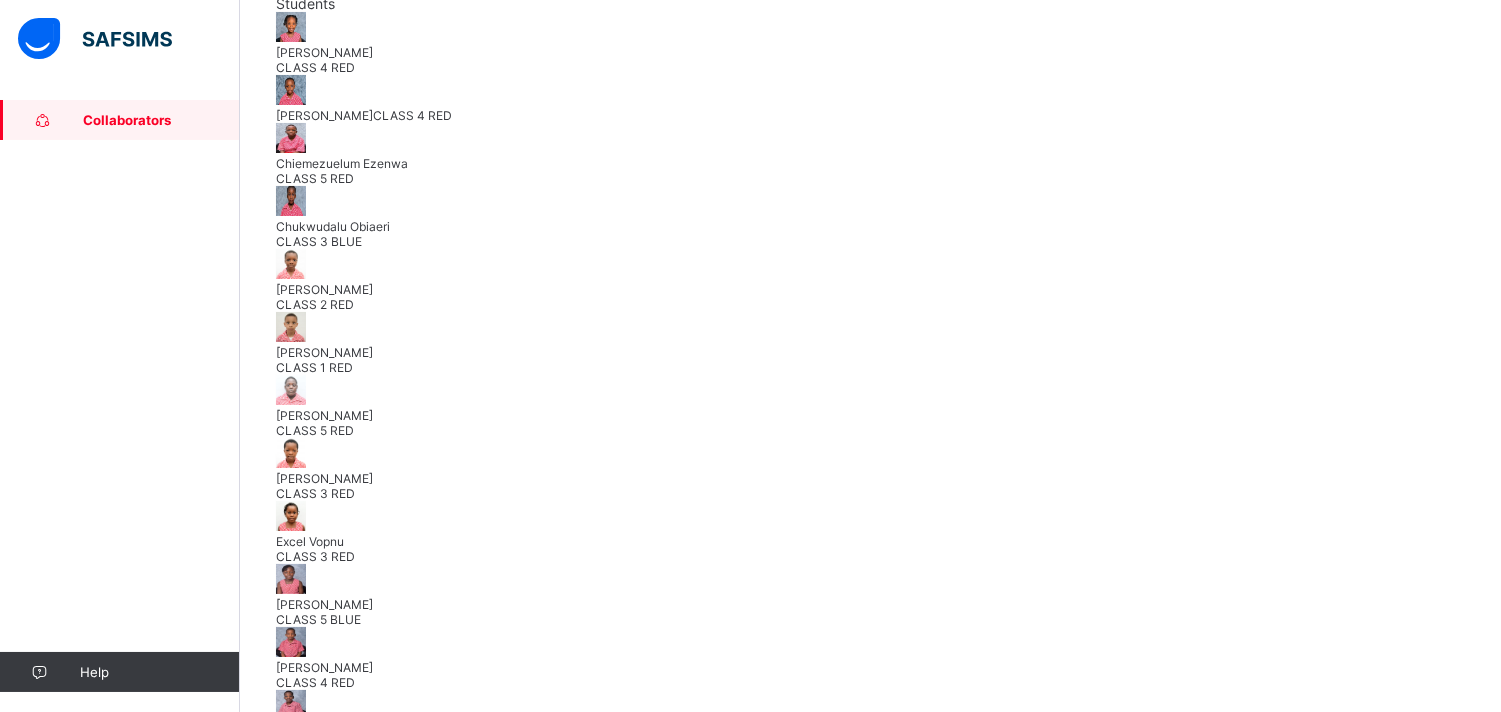 click on "Chukwudalu  Obiaeri" at bounding box center (870, 226) 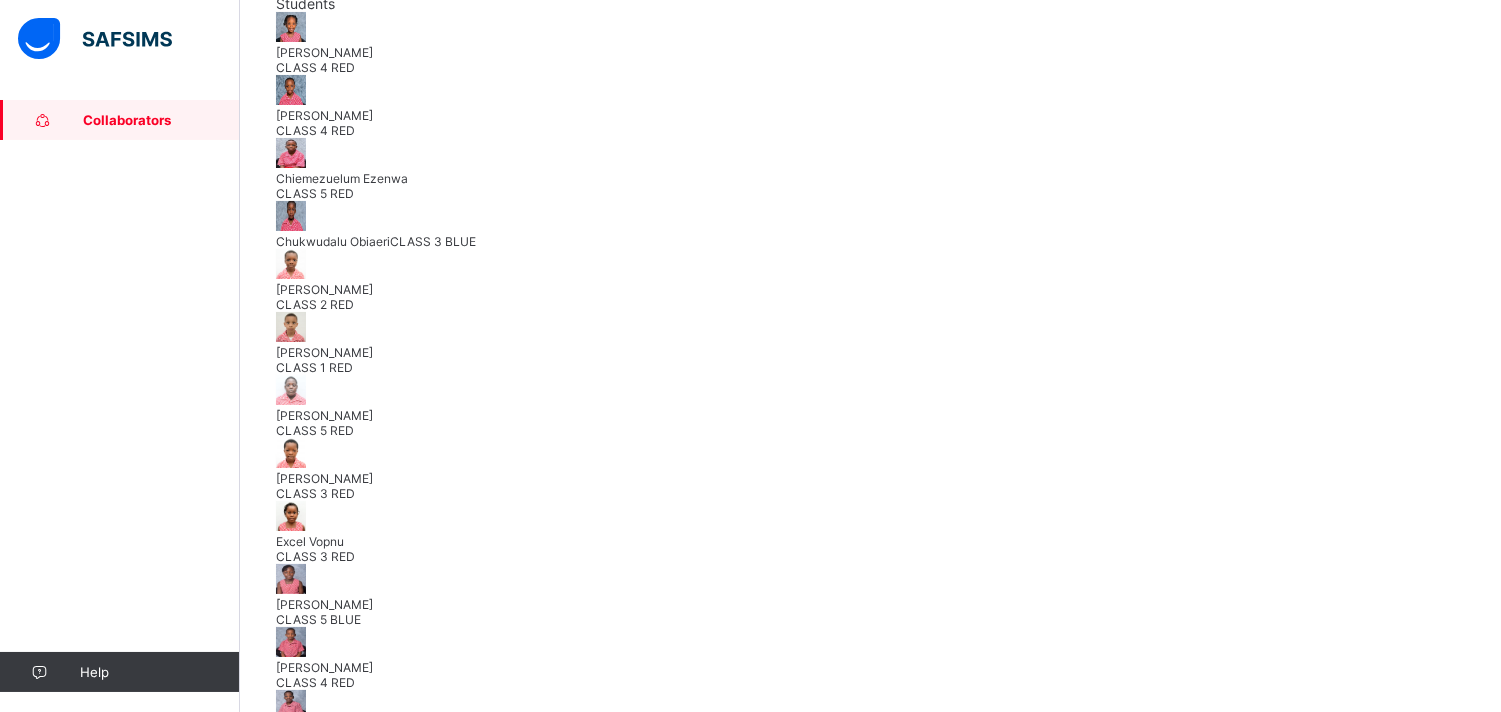 click on "Chuma  Nwasike" at bounding box center [870, 289] 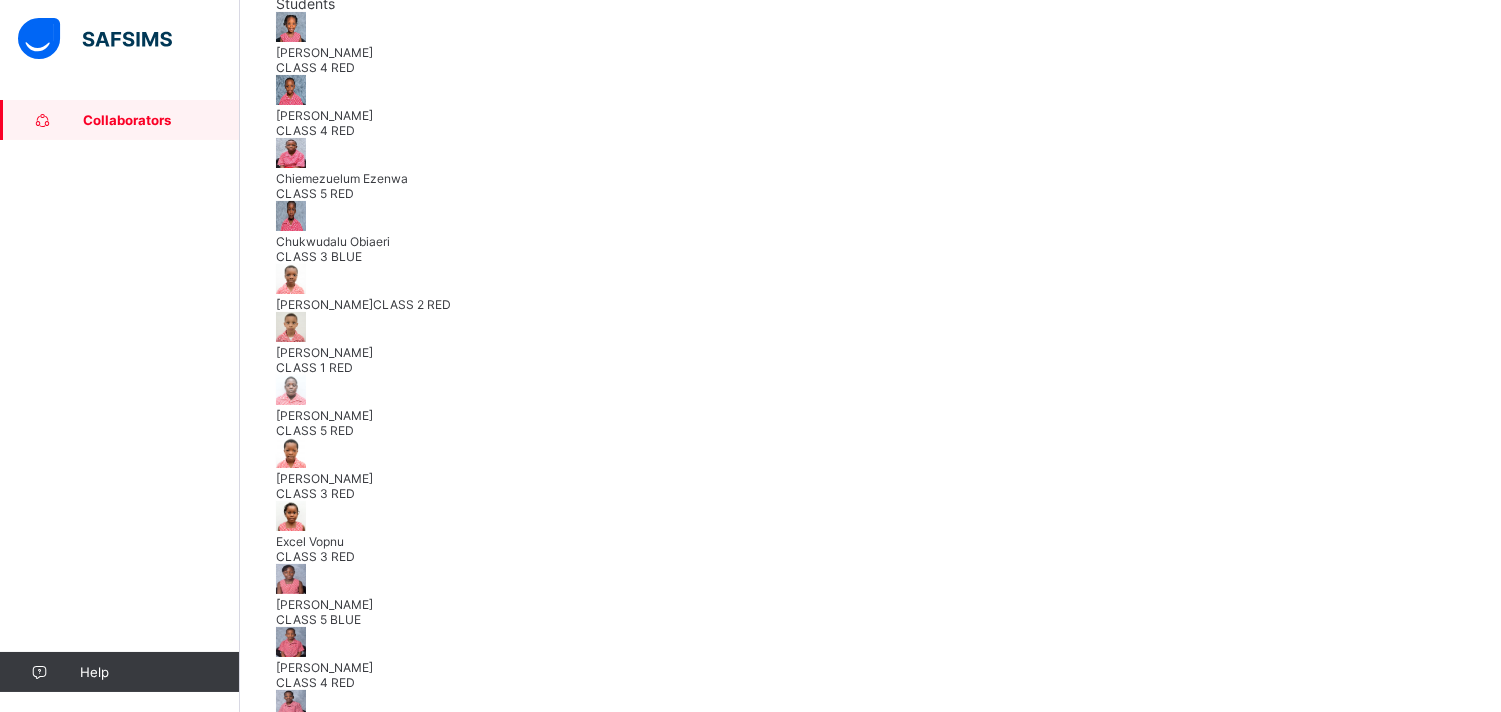click on "Daniel  Ehiluemhinoria" at bounding box center (870, 352) 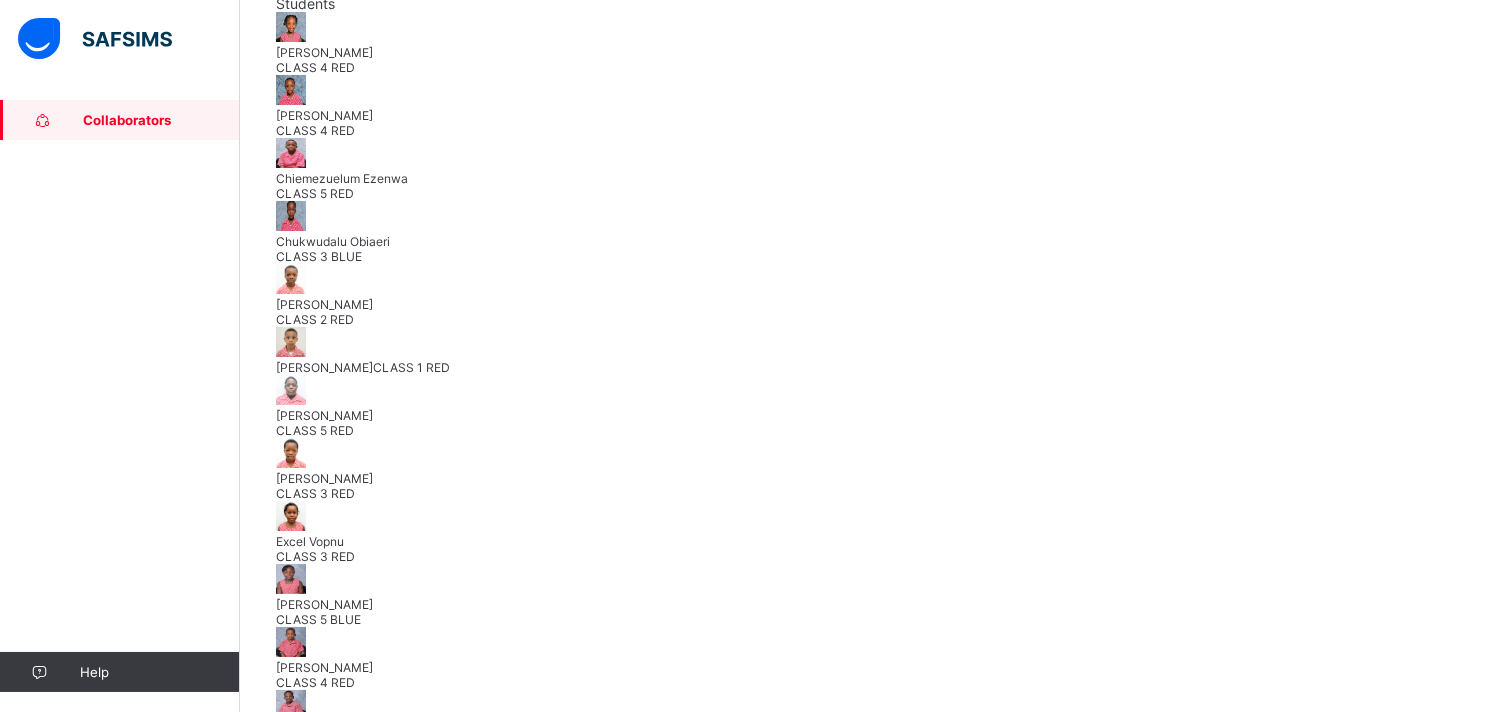 click on "David   Fasehun" at bounding box center (870, 415) 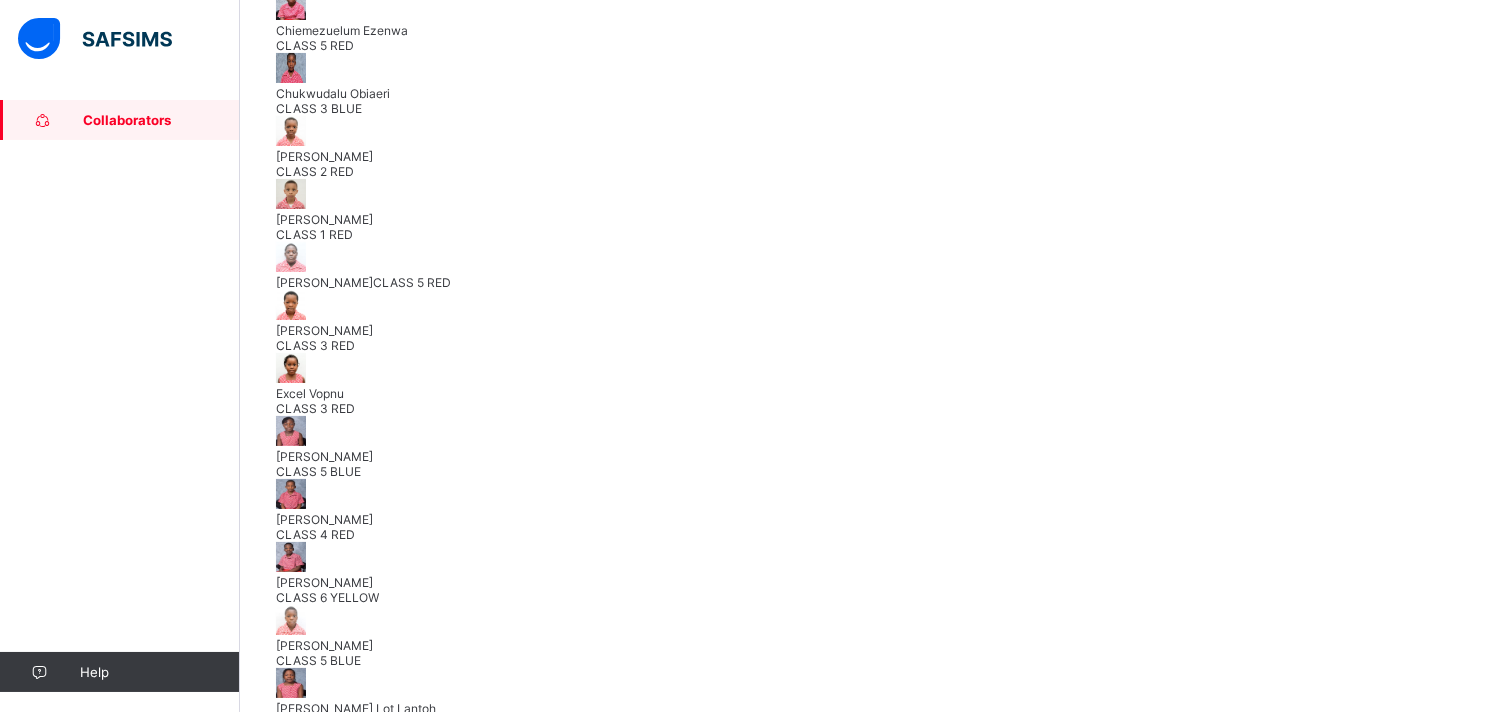 scroll, scrollTop: 595, scrollLeft: 0, axis: vertical 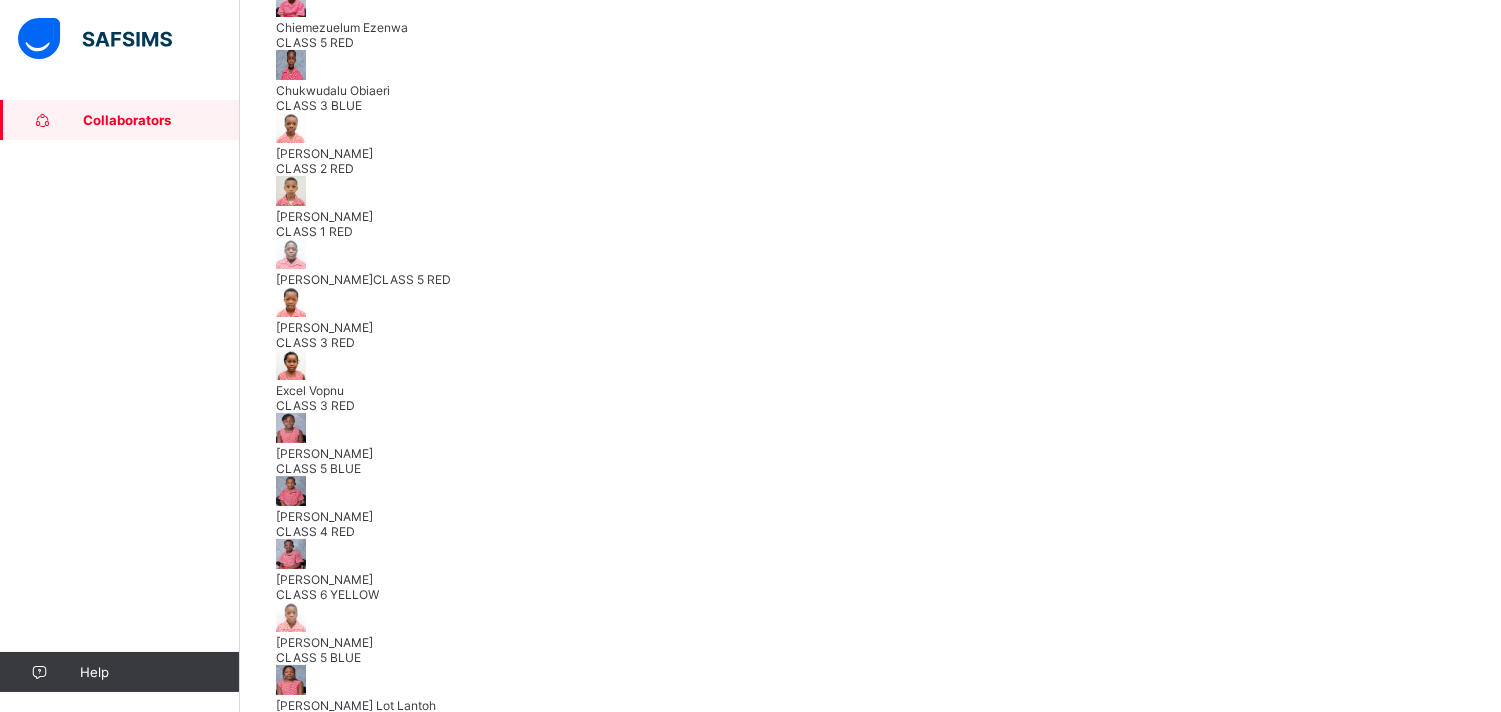 click on "Esomchukwu Kobi Nwasike CLASS 3 RED" at bounding box center (870, 335) 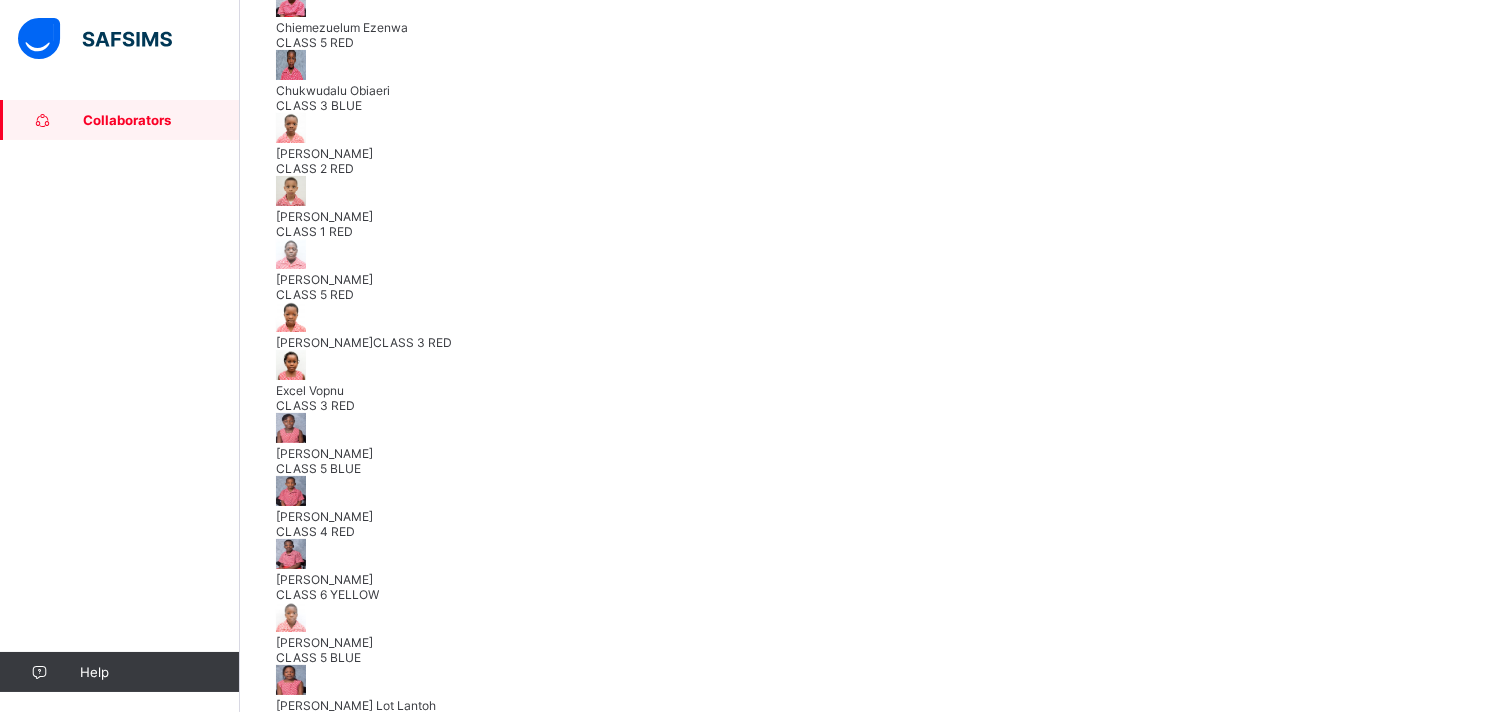 click on "Isabelle  Isiekwe" at bounding box center (870, 453) 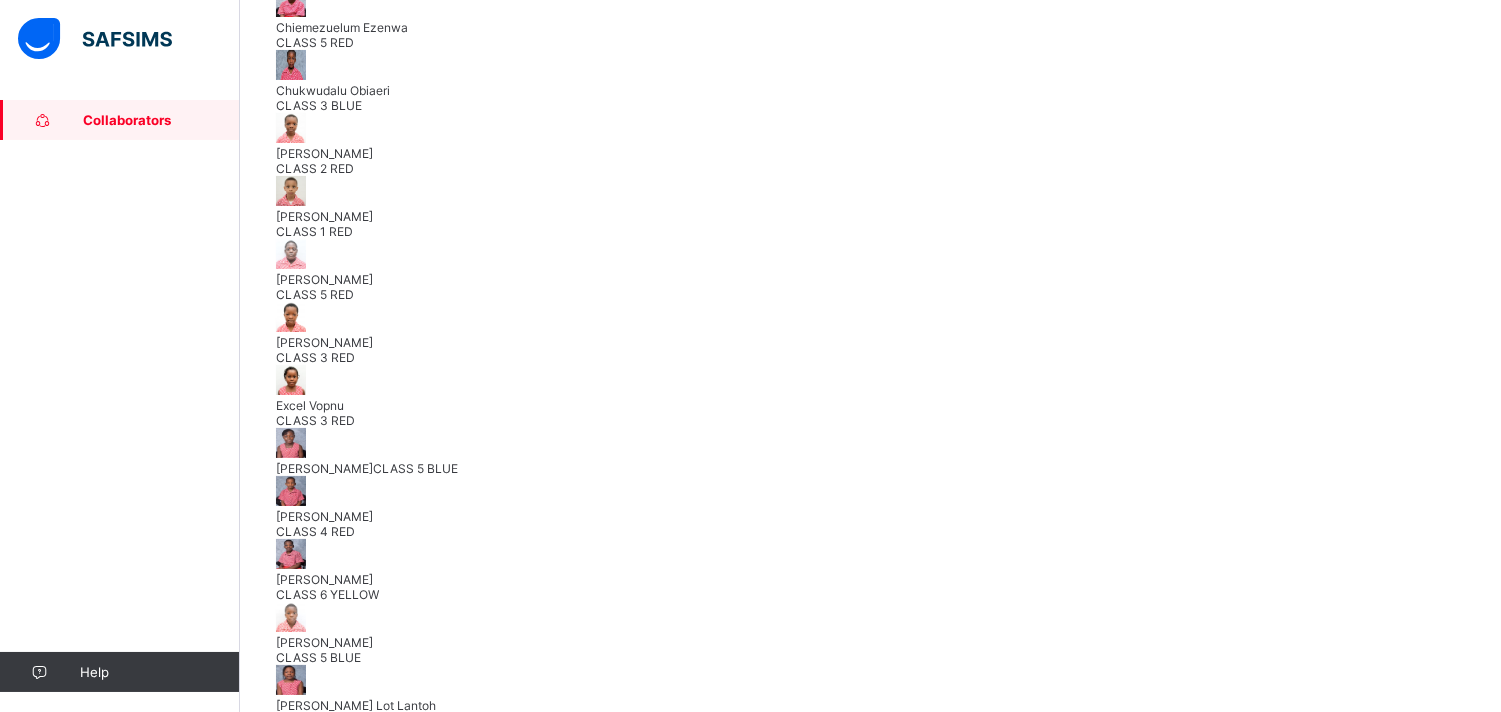 click on "Ivan  Irabor" at bounding box center [870, 516] 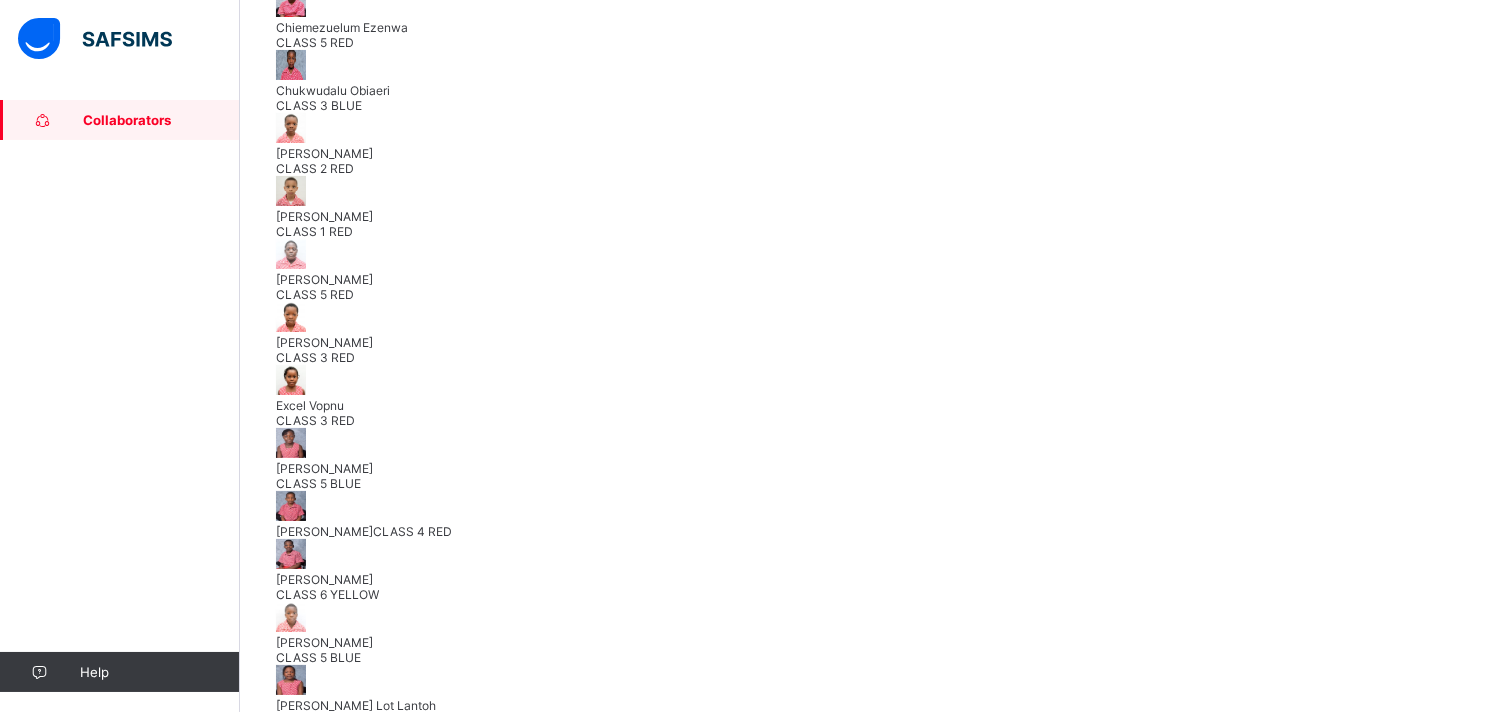 click on "Jawad  Fagbola" at bounding box center (870, 579) 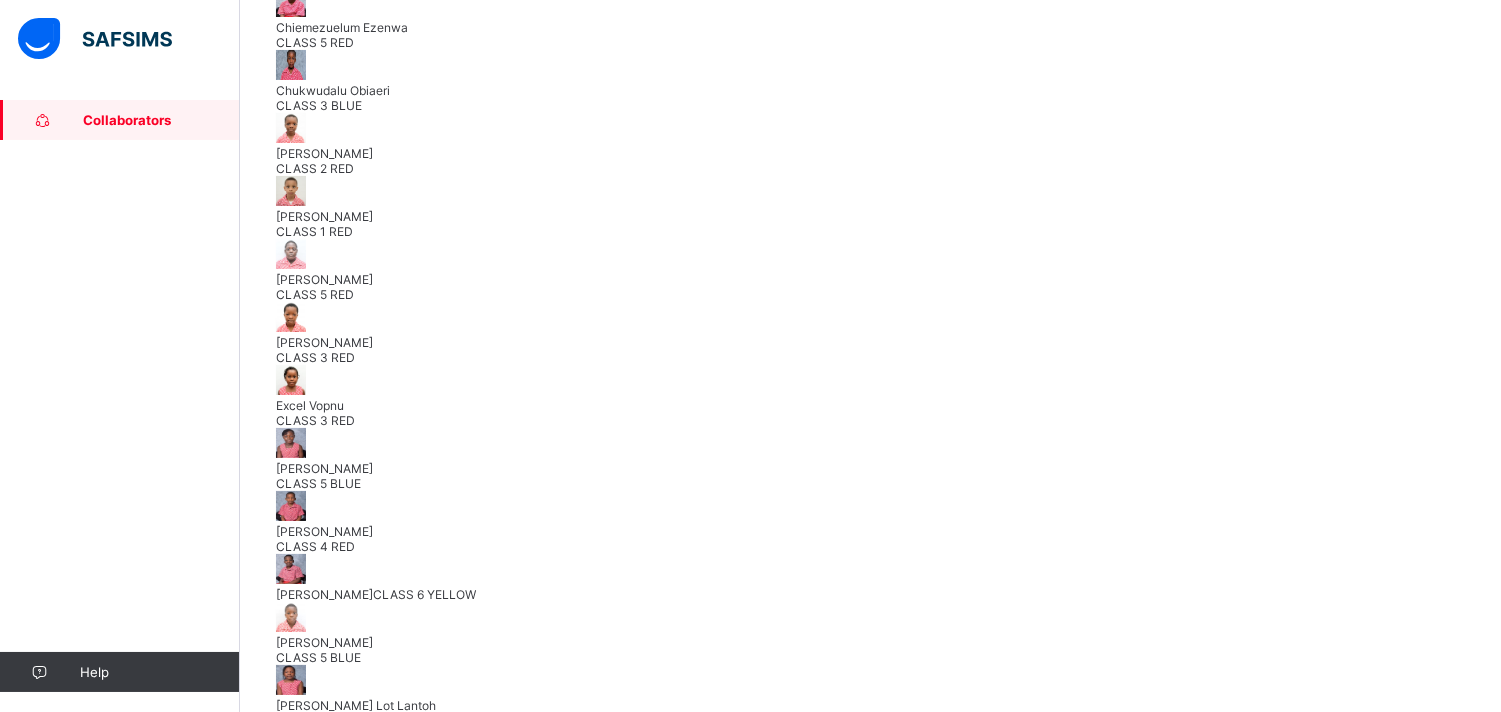 click on "Joseph  Shotinoye-Shoyelu" at bounding box center [870, 642] 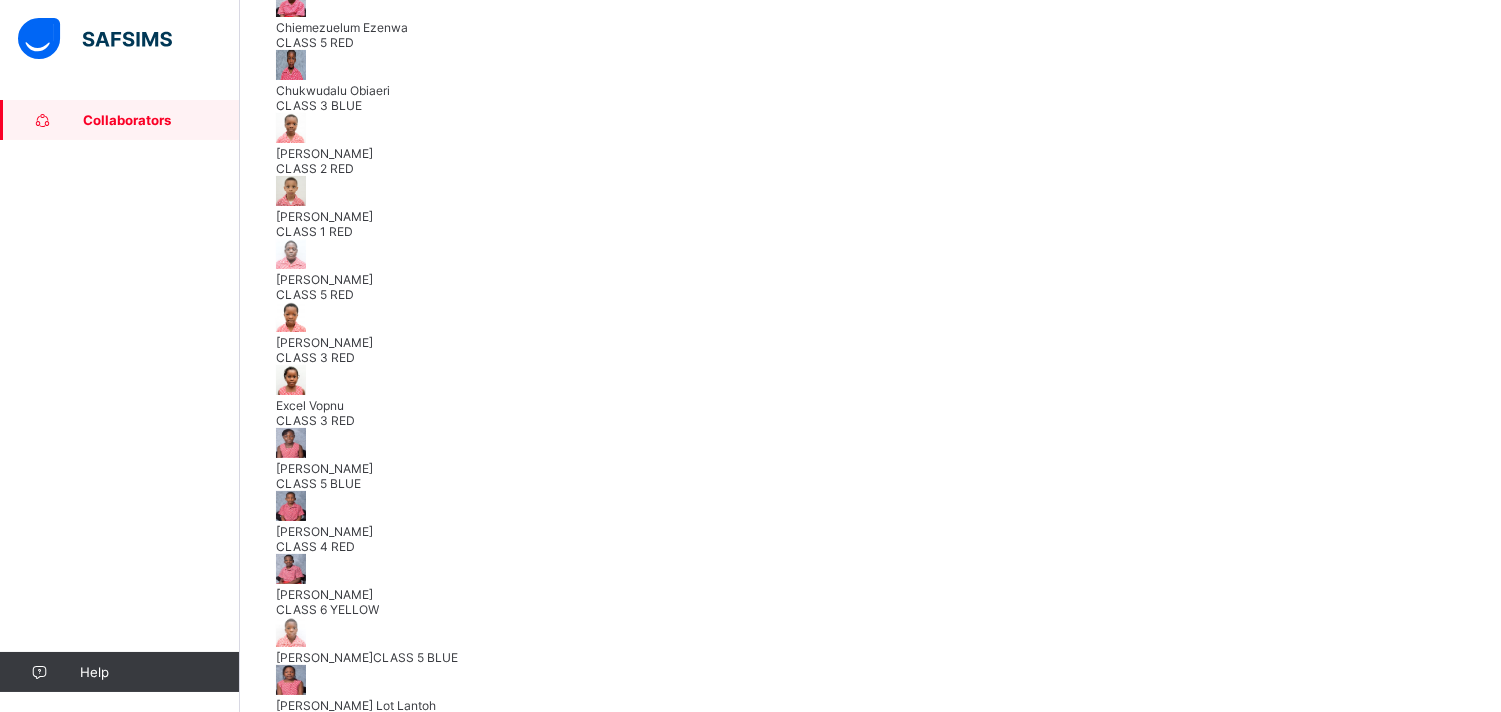 scroll, scrollTop: 622, scrollLeft: 0, axis: vertical 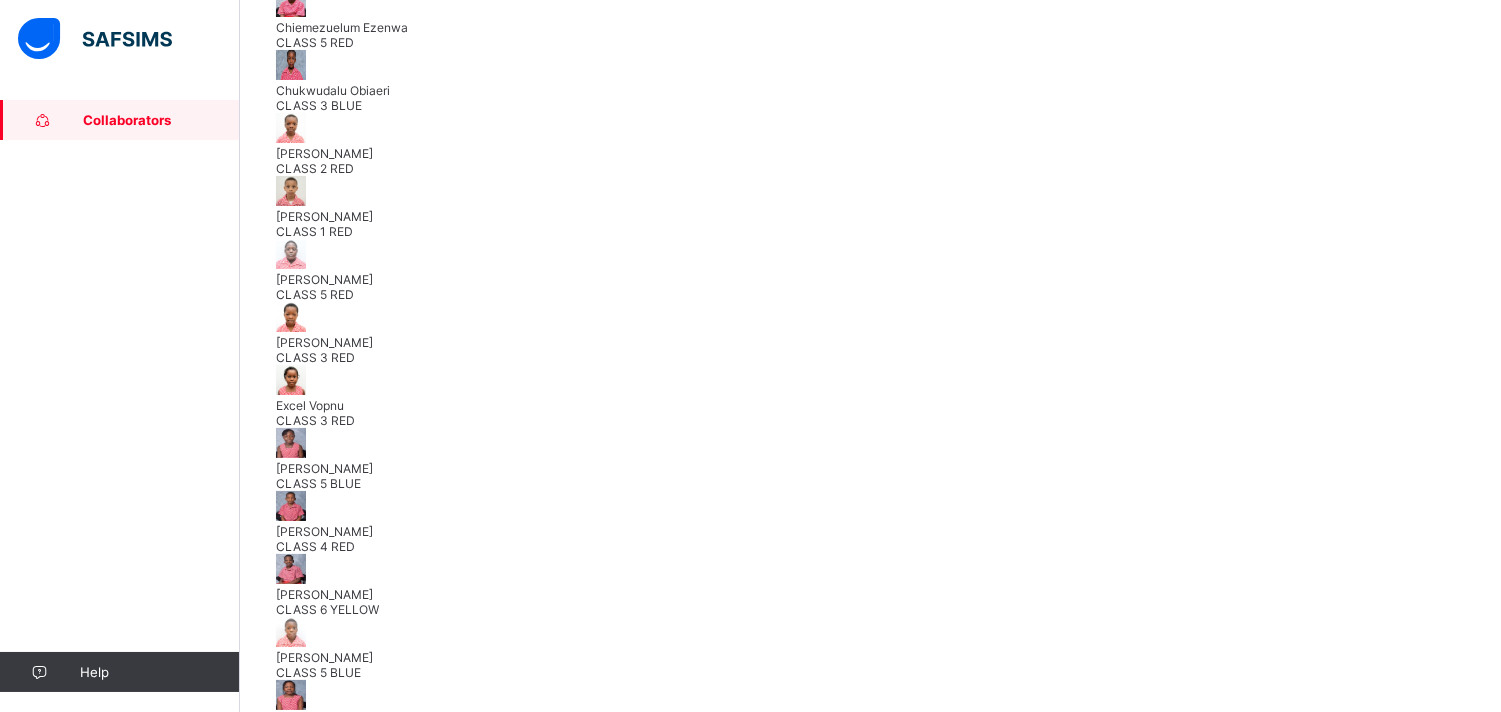 click on "Momurebowale  Hafiz-Lawal" at bounding box center (870, 768) 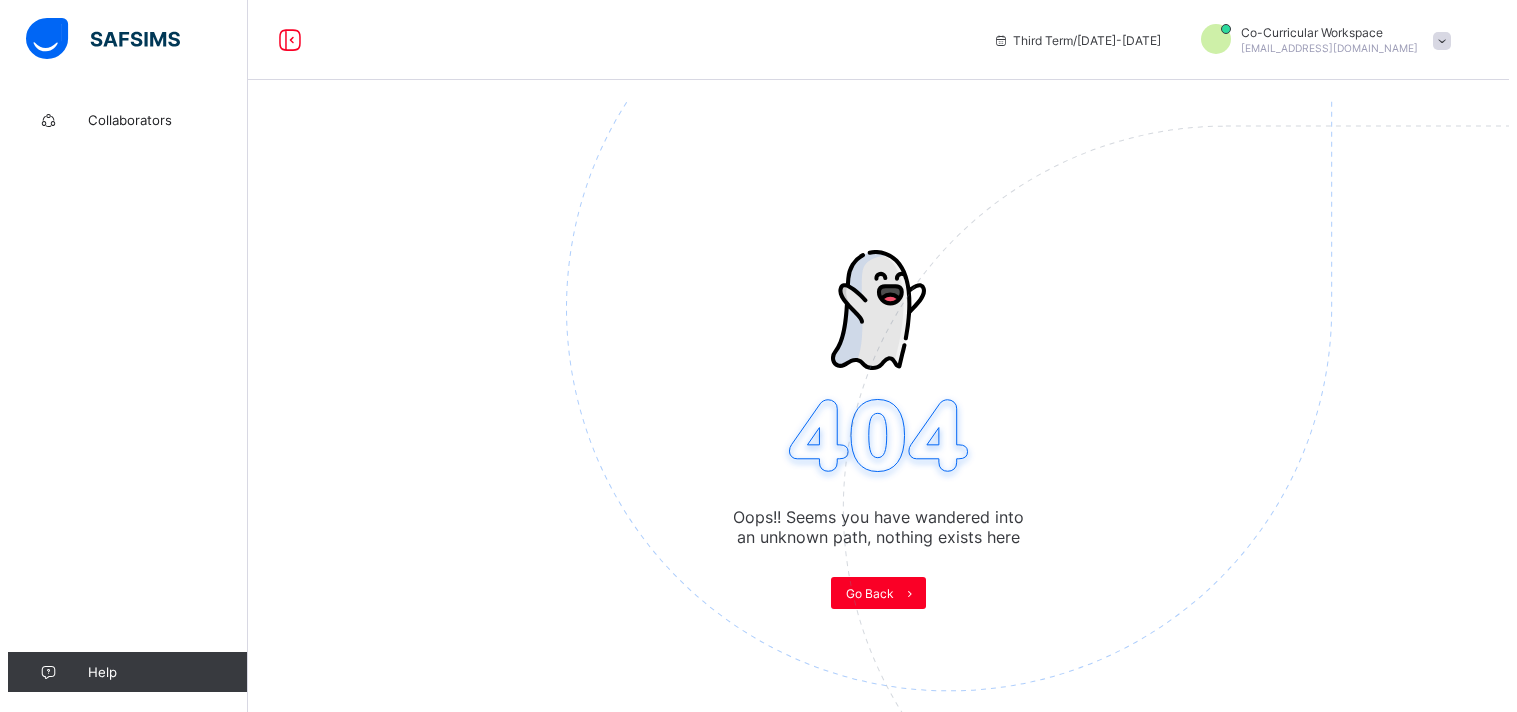 scroll, scrollTop: 0, scrollLeft: 0, axis: both 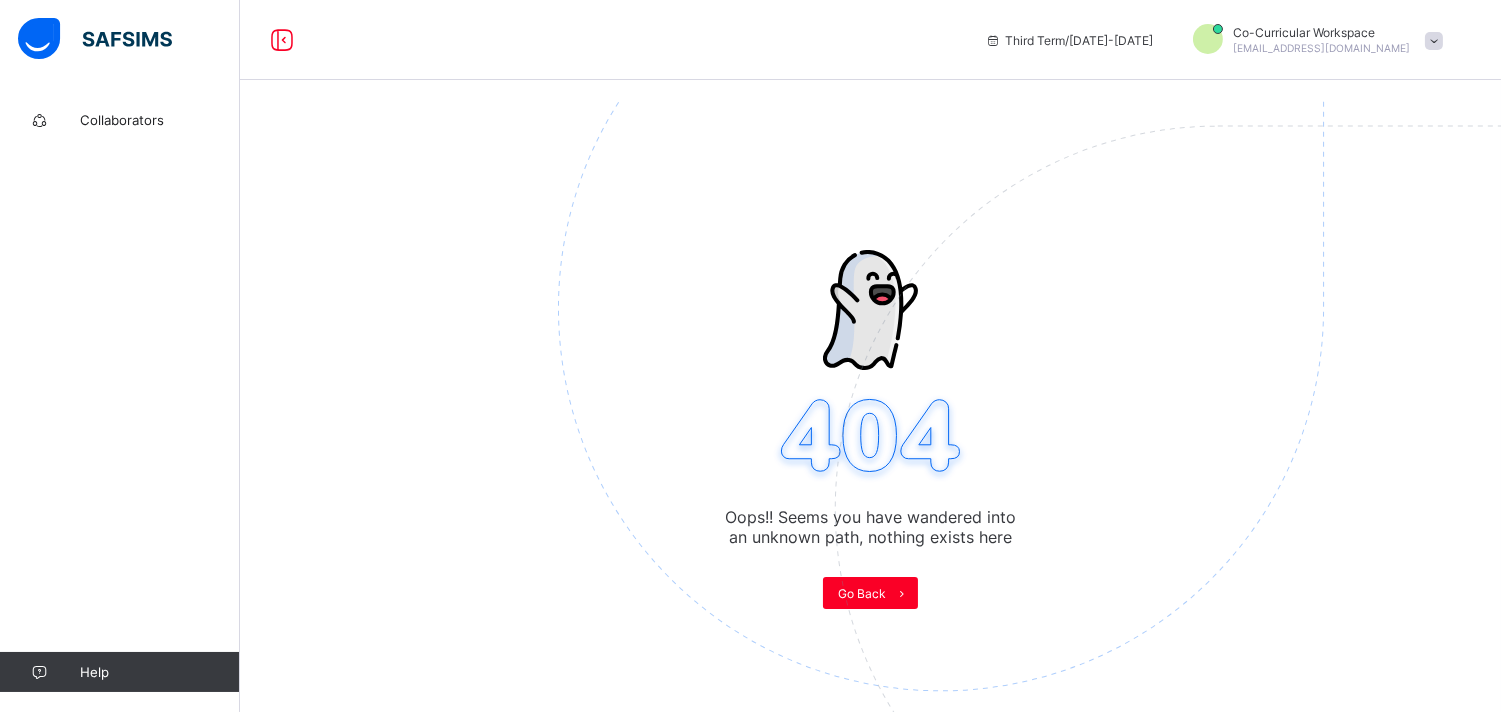 click at bounding box center [1434, 41] 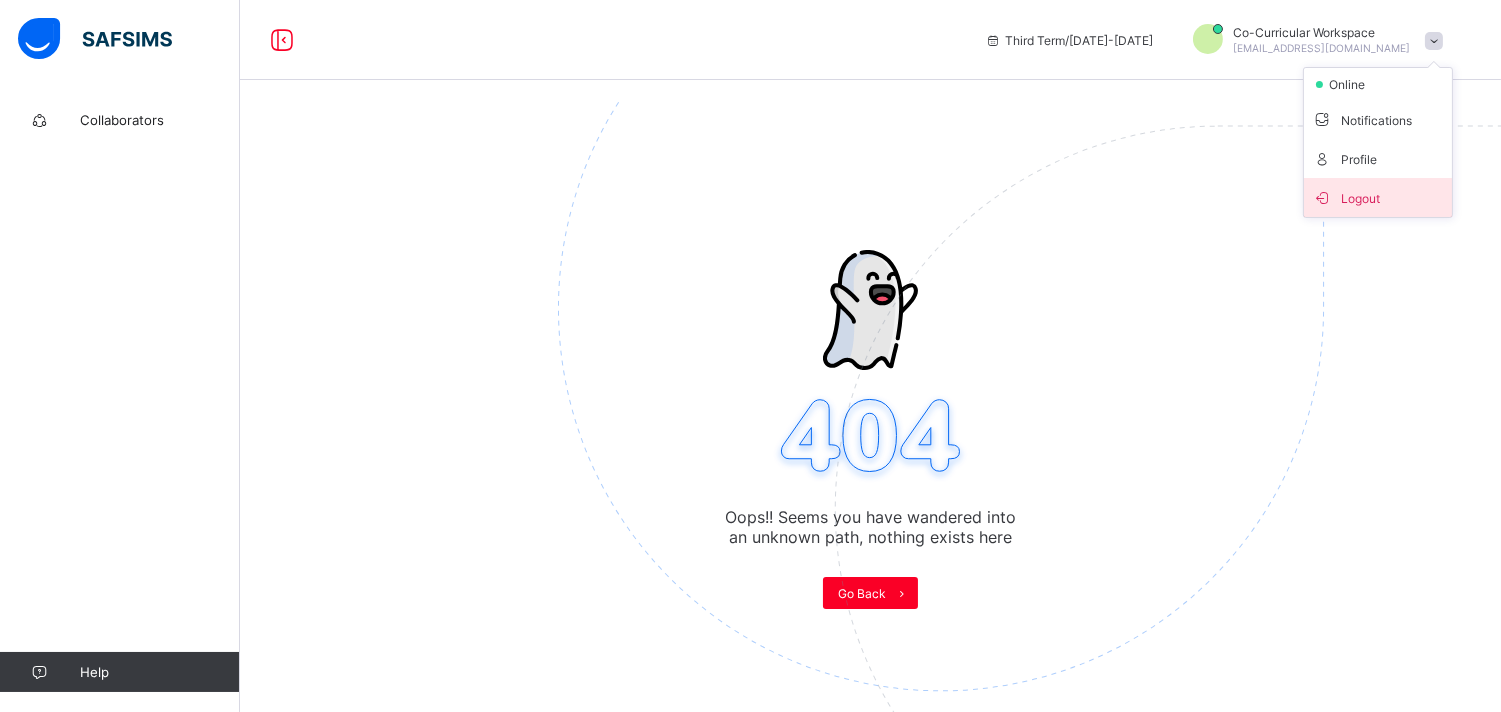 click on "Logout" at bounding box center (1378, 197) 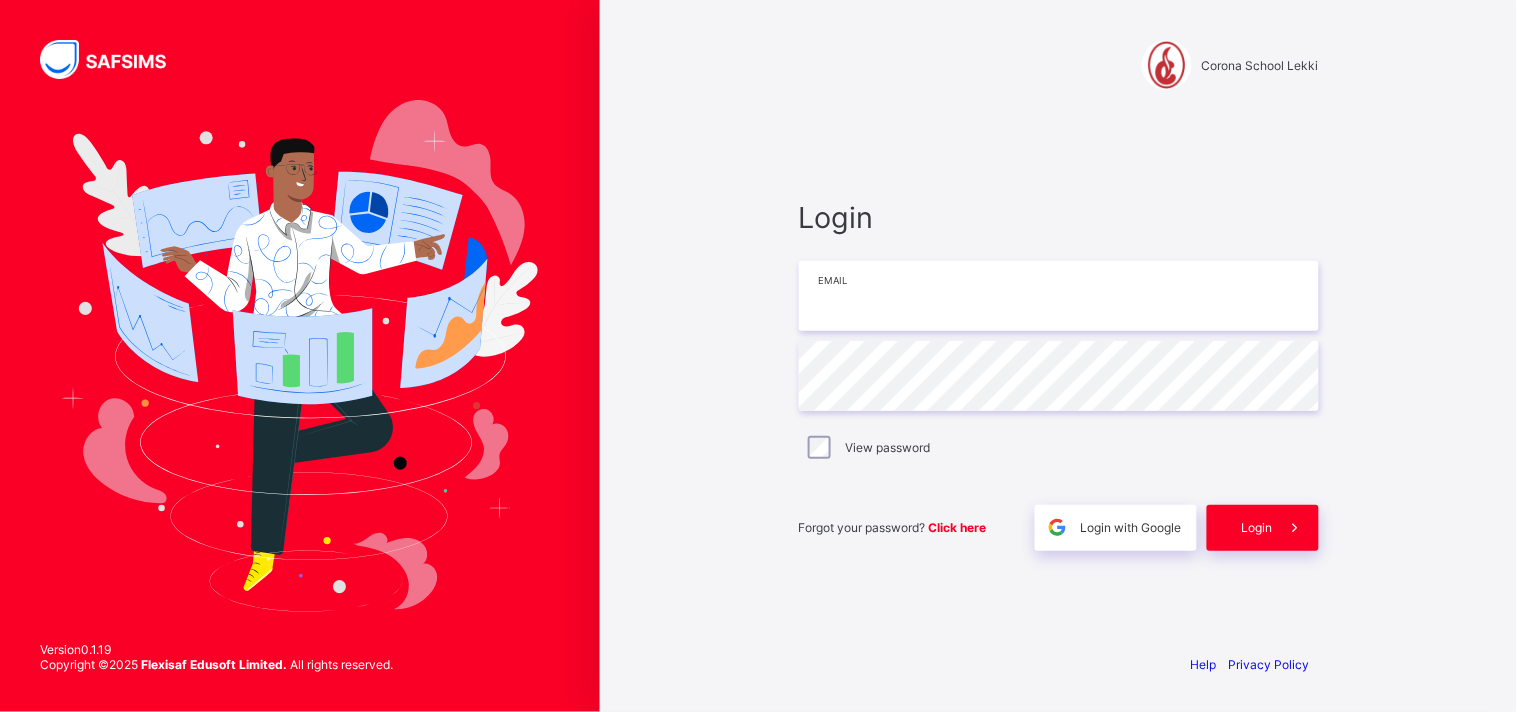 type on "**********" 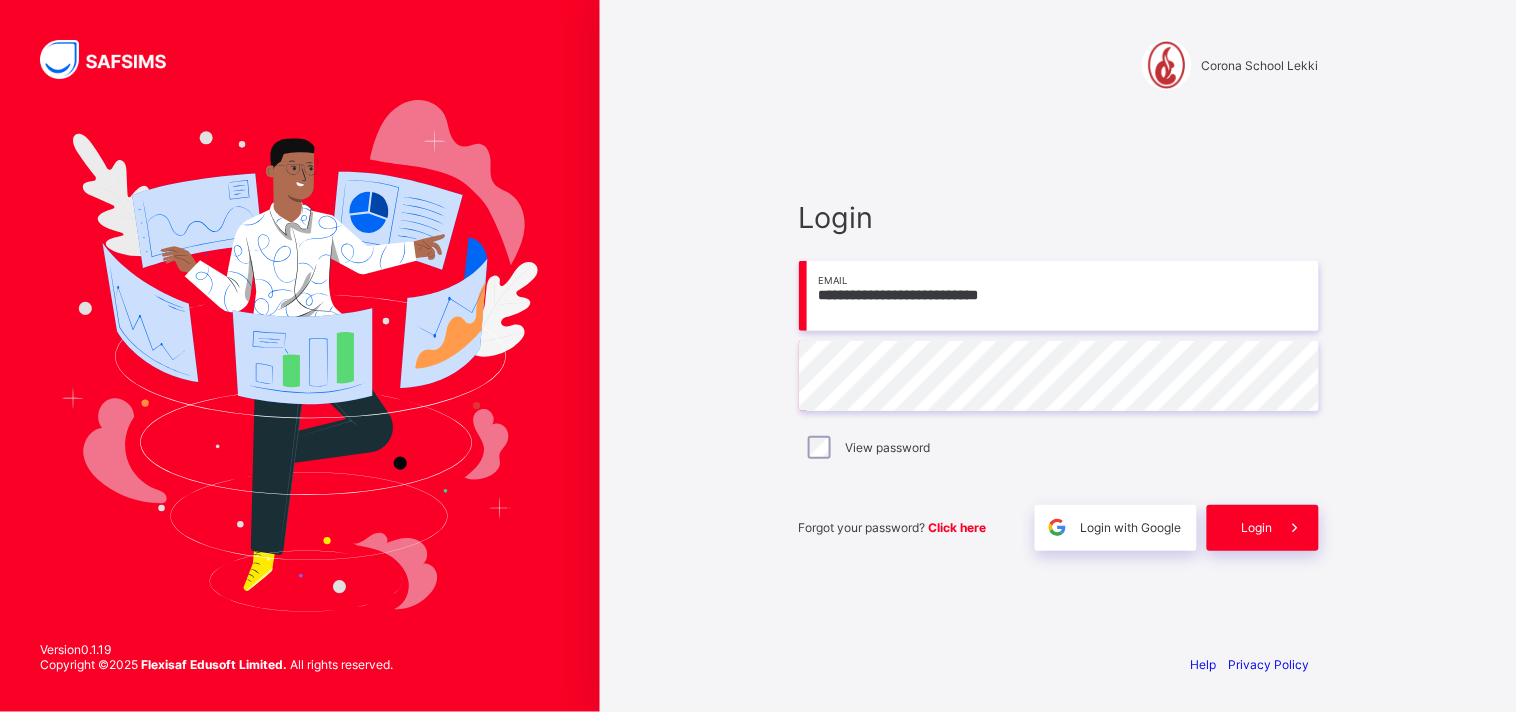 click on "**********" at bounding box center (1058, 356) 